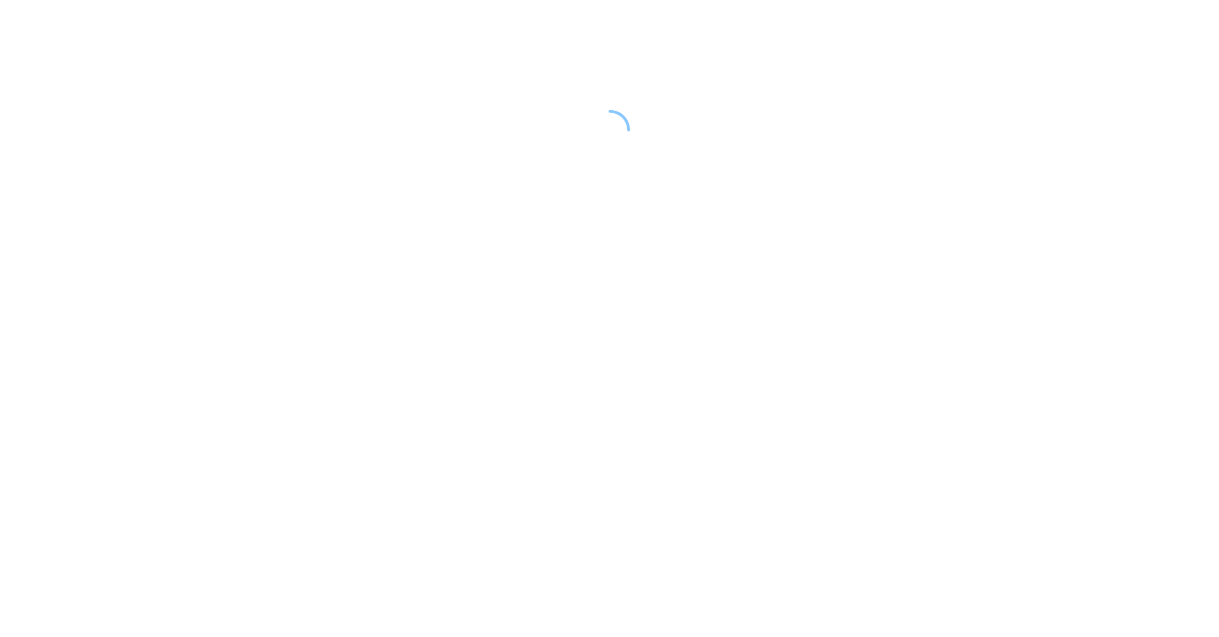 scroll, scrollTop: 0, scrollLeft: 0, axis: both 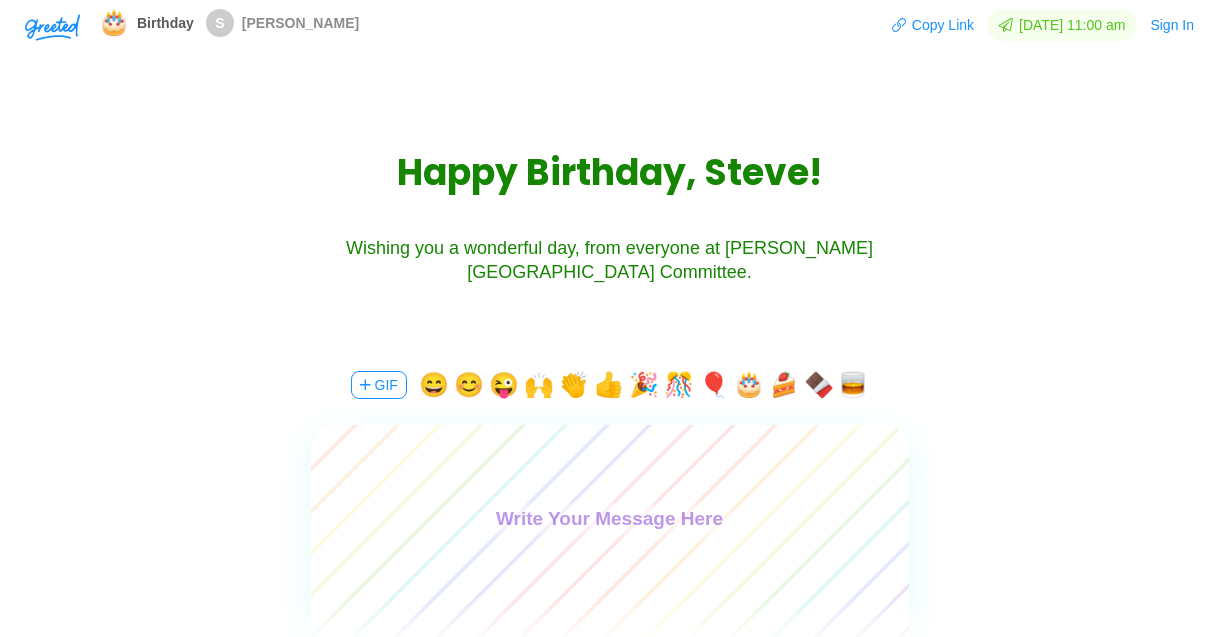 click on "H a p p y   B i r t h d a y ,   S t e v e ! Wishing you a wonderful day, from everyone at [PERSON_NAME][GEOGRAPHIC_DATA] Committee." at bounding box center [609, 209] 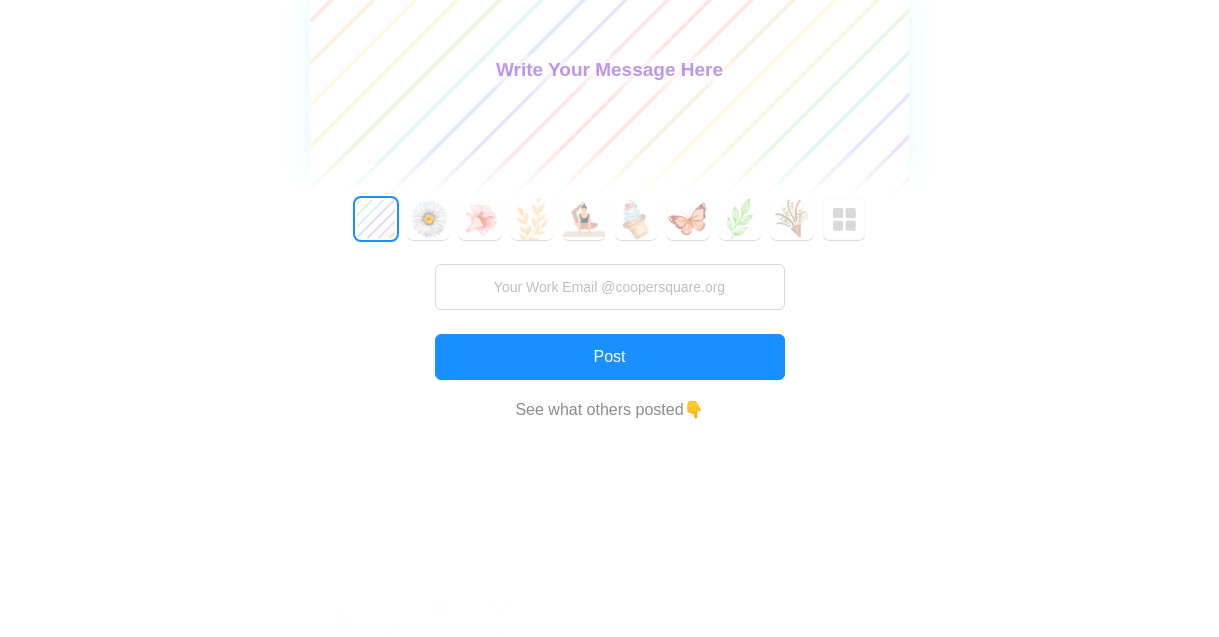 scroll, scrollTop: 480, scrollLeft: 0, axis: vertical 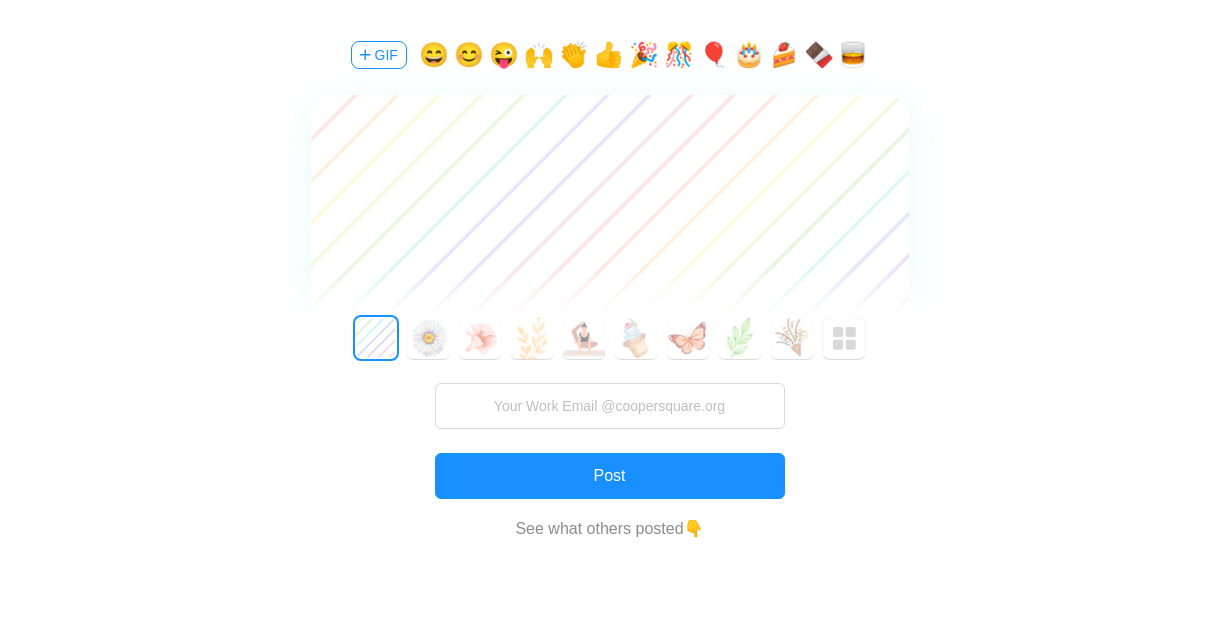 click at bounding box center (610, 196) 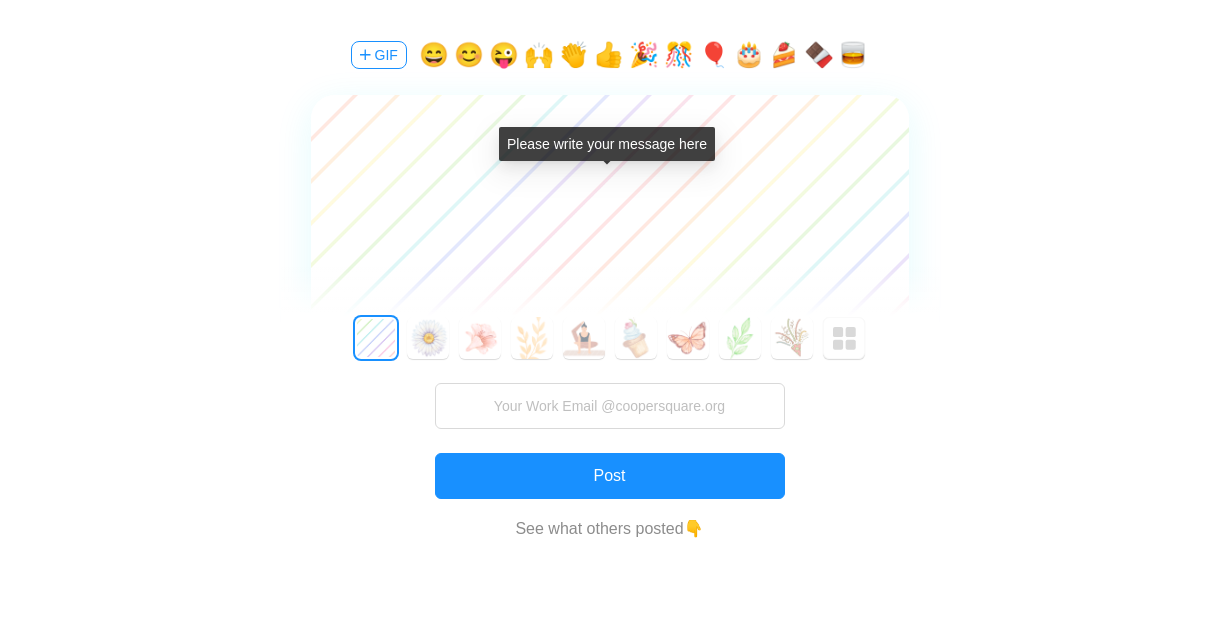 click at bounding box center (610, 196) 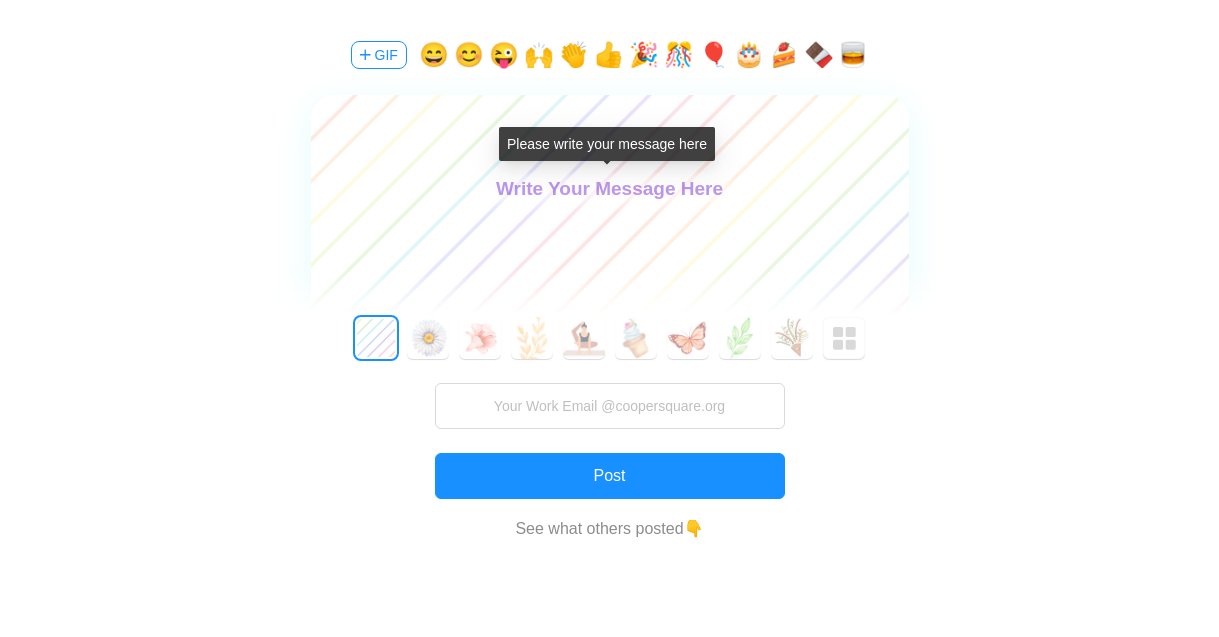 click on "H a p p y   B i r t h d a y ,   S t e v e ! Wishing you a wonderful day, from everyone at Cooper Square Committee.  GIF 😄 😊 😜 🙌 👏 👍 🎉 🎊 🎈 🎂 🍰 🍫 🥃 0 1 2 3 4 5 6 7 8 9 10 11 12 13 14 15 16 17 18 19 20 21 22 23 24 25 26 27 28 29 30 31 32 33 34 35 36 37 38 39 40 41 42 43 44 45 46 47 48 49 50 51 52 53 Post See what others posted  👇 rock out today! Daniel Very happy birthday to you, Steve!  Hope you are enjoying time with family and friends and maybe seeing a good Broadway show! Jodie Leidecker Post Something Happy birthday, Steve! Wishing you a great day and hoping you get to rest and relax.  Abigail Feliz Dia Steve! Armando V" at bounding box center (609, 908) 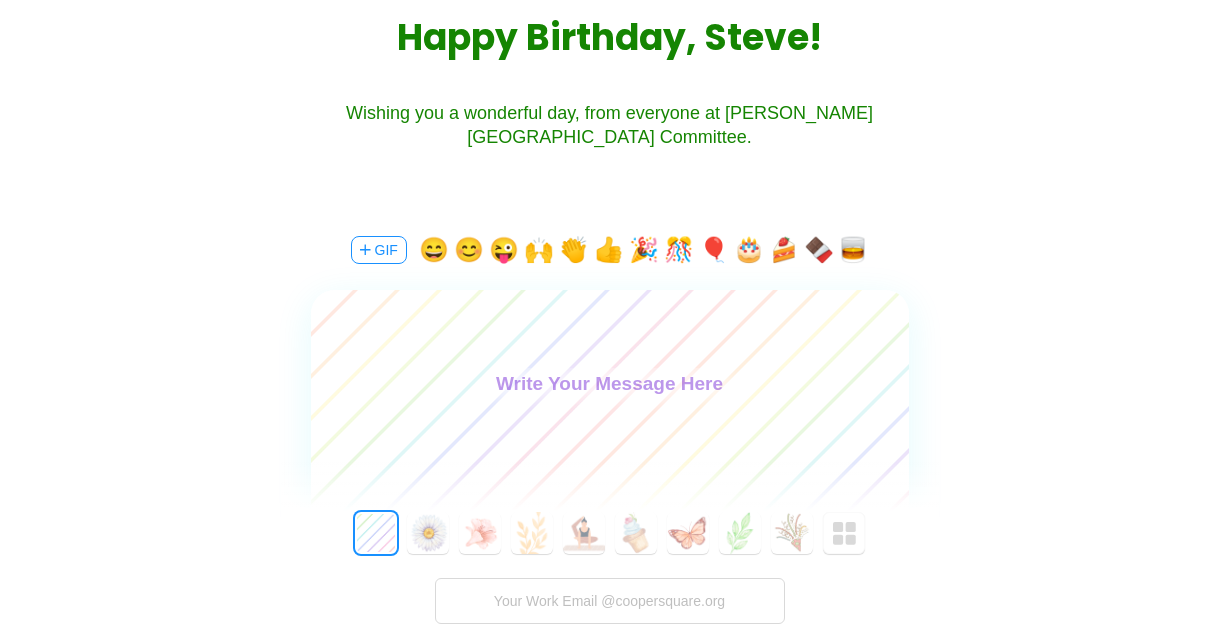 scroll, scrollTop: 288, scrollLeft: 0, axis: vertical 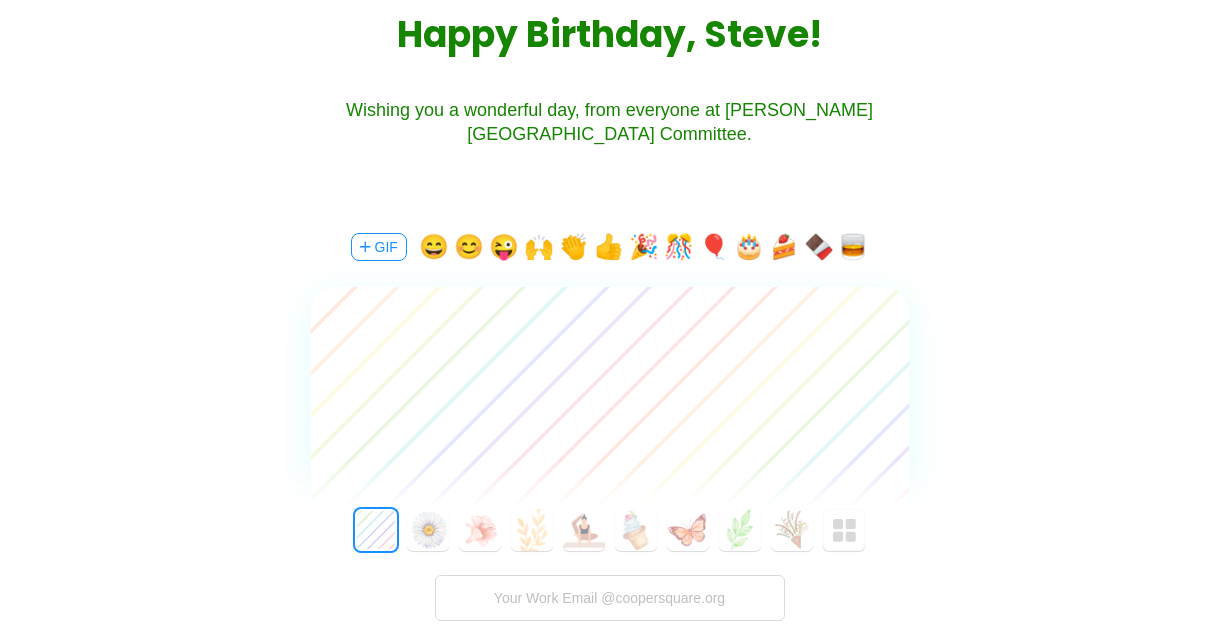 click at bounding box center (610, 388) 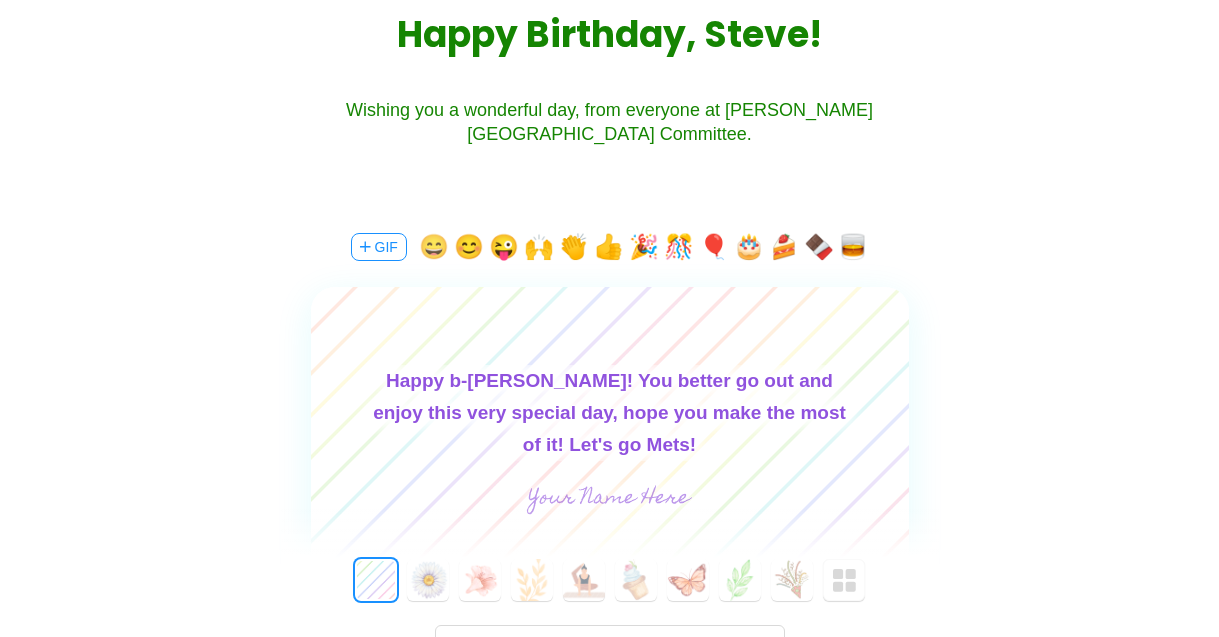 click on "😄" at bounding box center [434, 247] 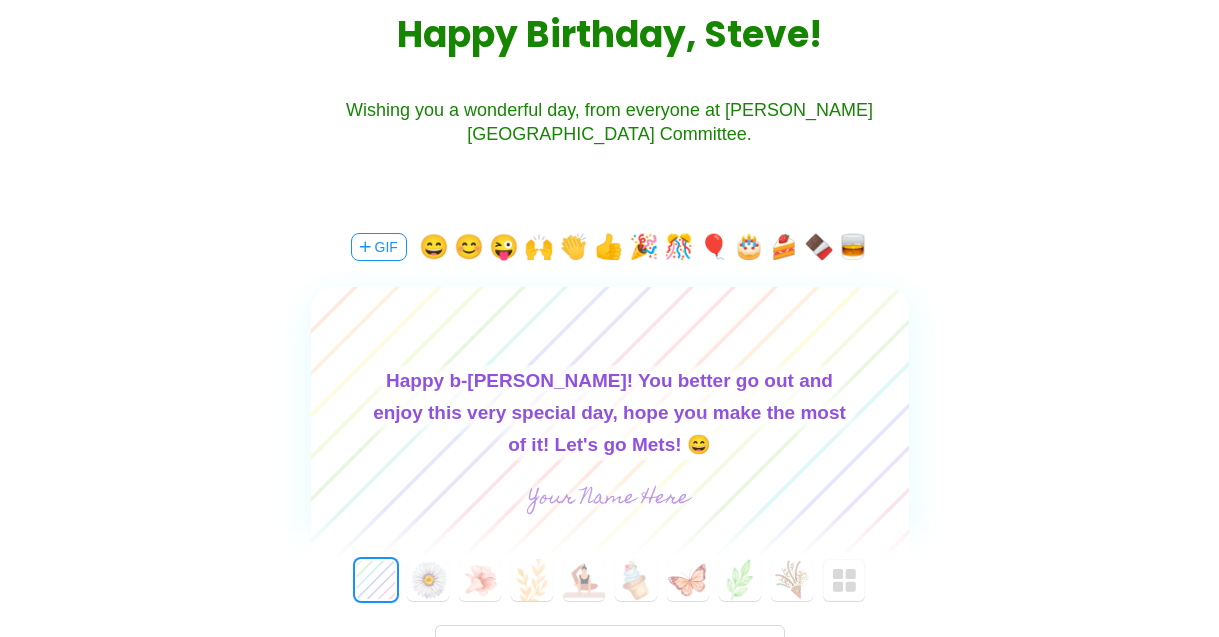 click on "👏" at bounding box center (574, 247) 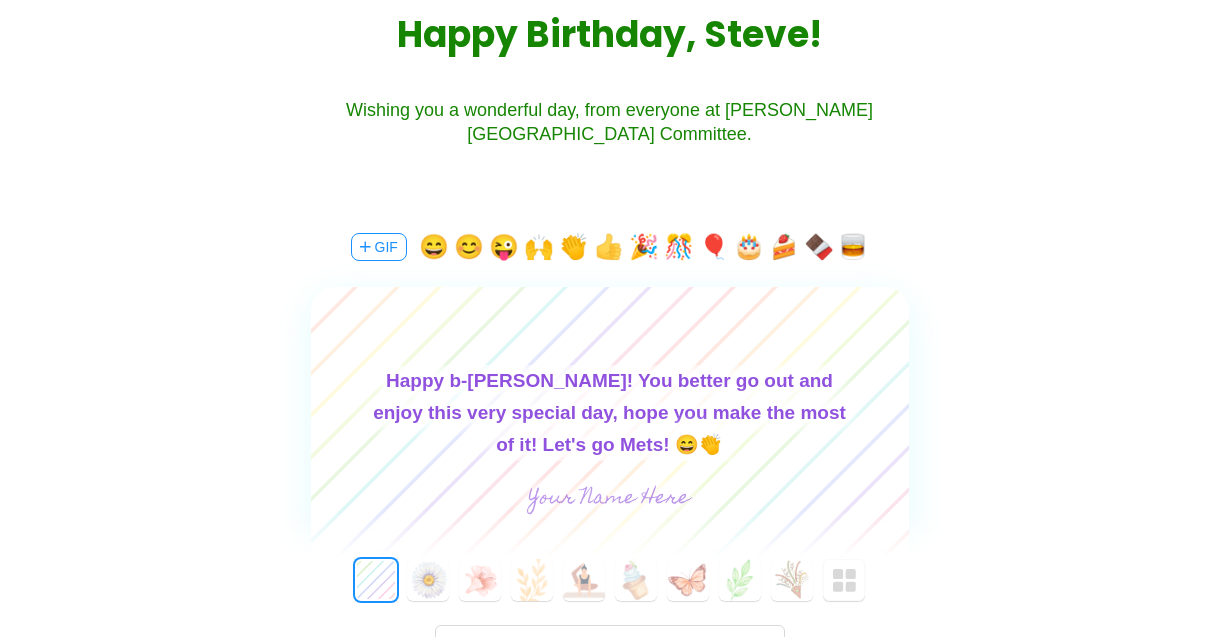 click on "👍" at bounding box center (609, 247) 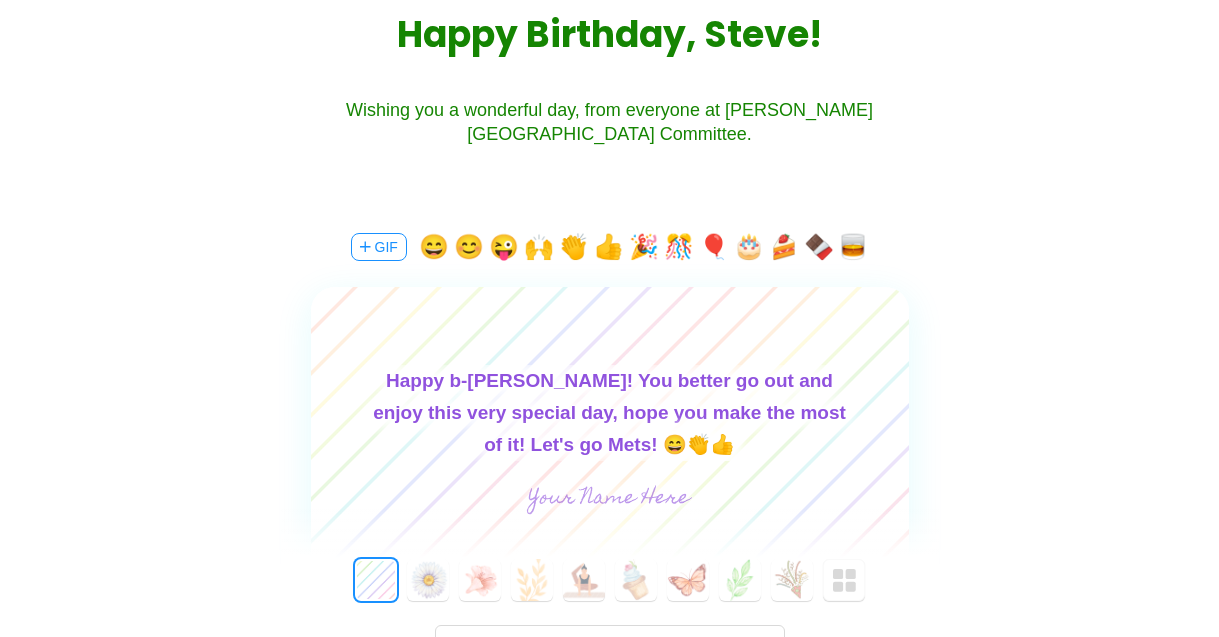 click on "🎂" at bounding box center (749, 247) 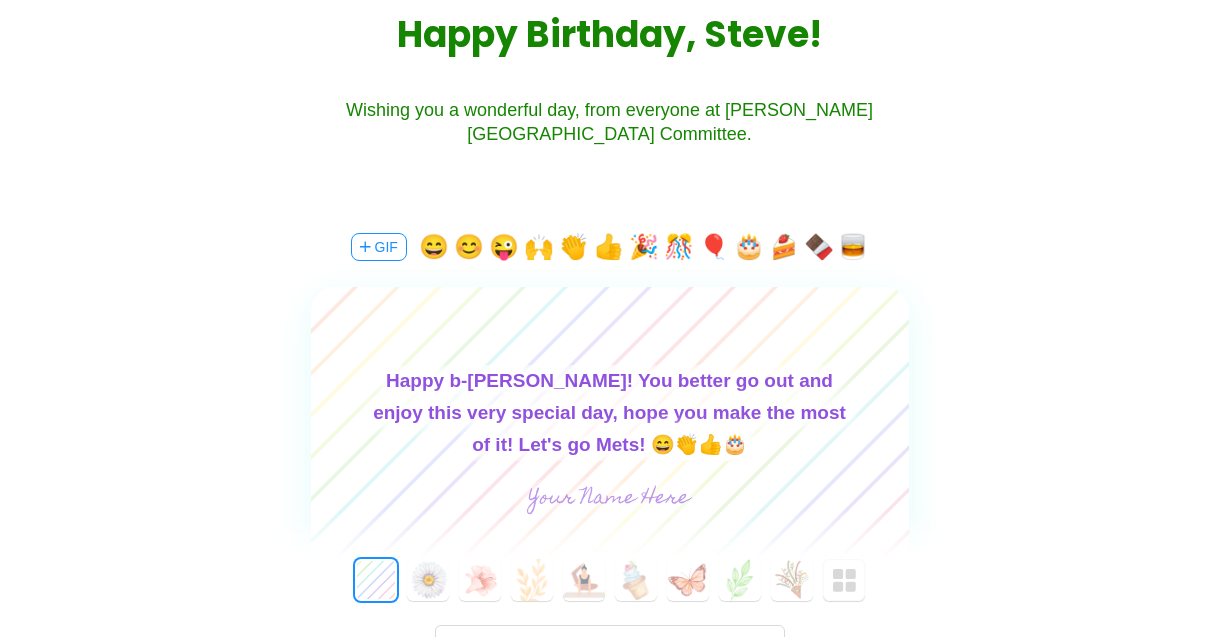 click at bounding box center [610, 433] 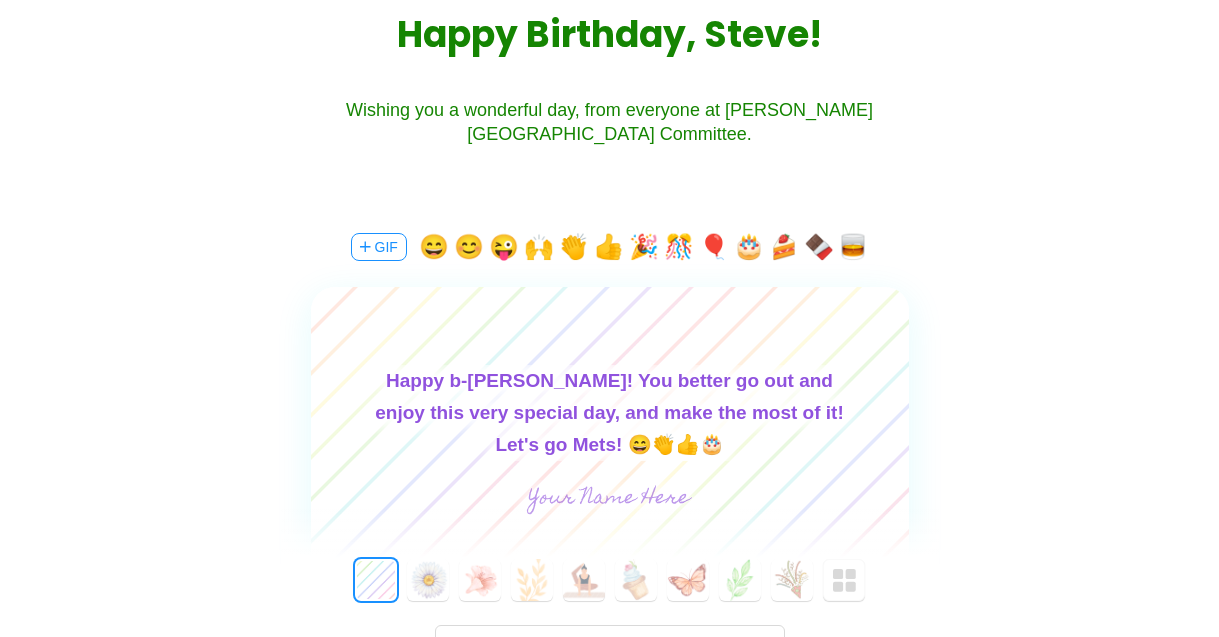 click on "Happy b-day, Steve! You better go out and enjoy this very special day, and make the most of it! Let's go Mets! 😄👏👍🎂" at bounding box center [610, 413] 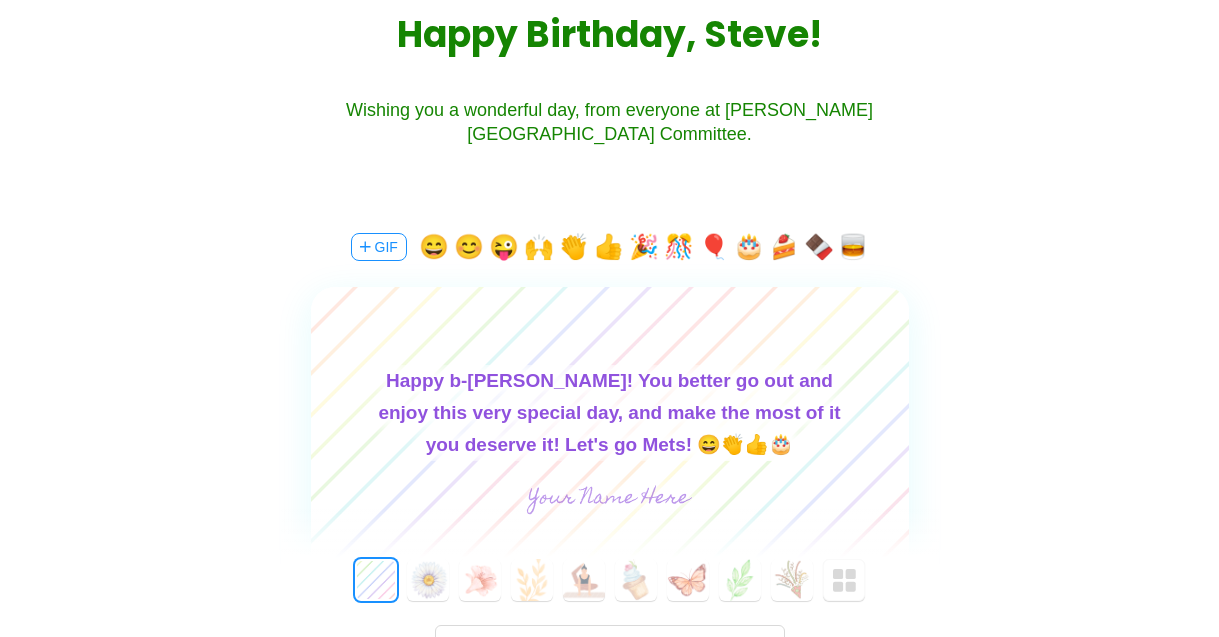 click on "Happy b-day, Steve! You better go out and enjoy this very special day, and make the most of it you deserve it! Let's go Mets! 😄👏👍🎂" at bounding box center [610, 413] 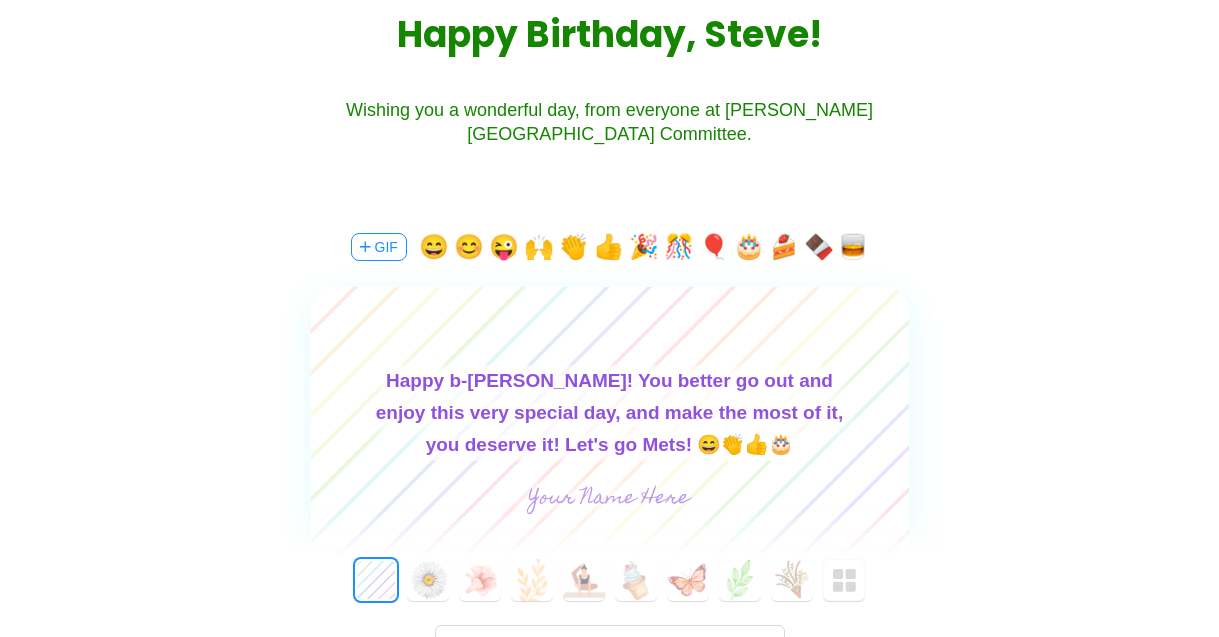 click on "Happy b-day, Steve! You better go out and enjoy this very special day, and make the most of it, you deserve it! Let's go Mets! 😄👏👍🎂" at bounding box center (610, 413) 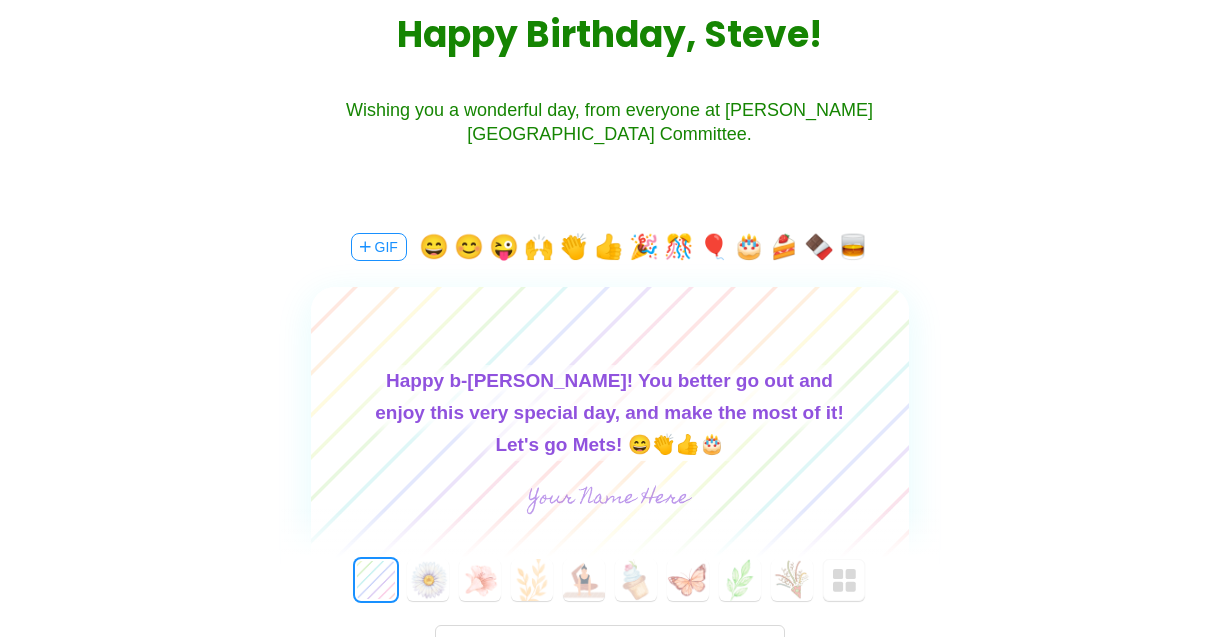 click on "Happy b-day, Steve! You better go out and enjoy this very special day, and make the most of it! Let's go Mets! 😄👏👍🎂" at bounding box center [610, 413] 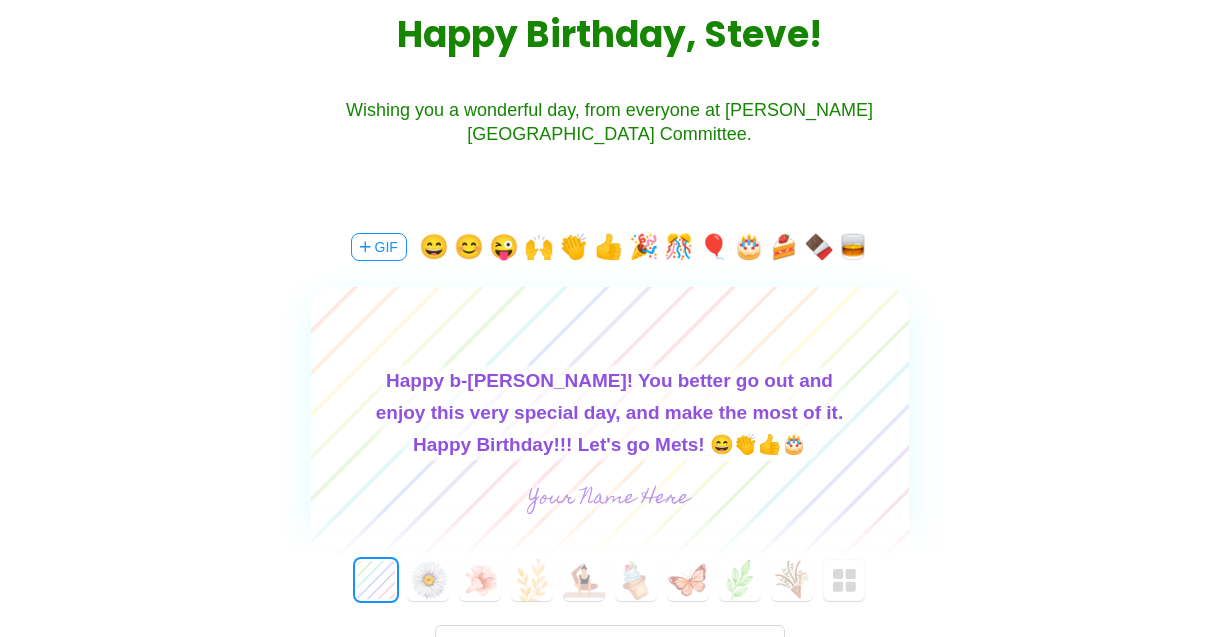 click on "Happy b-[PERSON_NAME]! You better go out and enjoy this very special day, and make the most of it. Happy Birthday!!! Let's go Mets! 😄👏👍🎂" at bounding box center (610, 413) 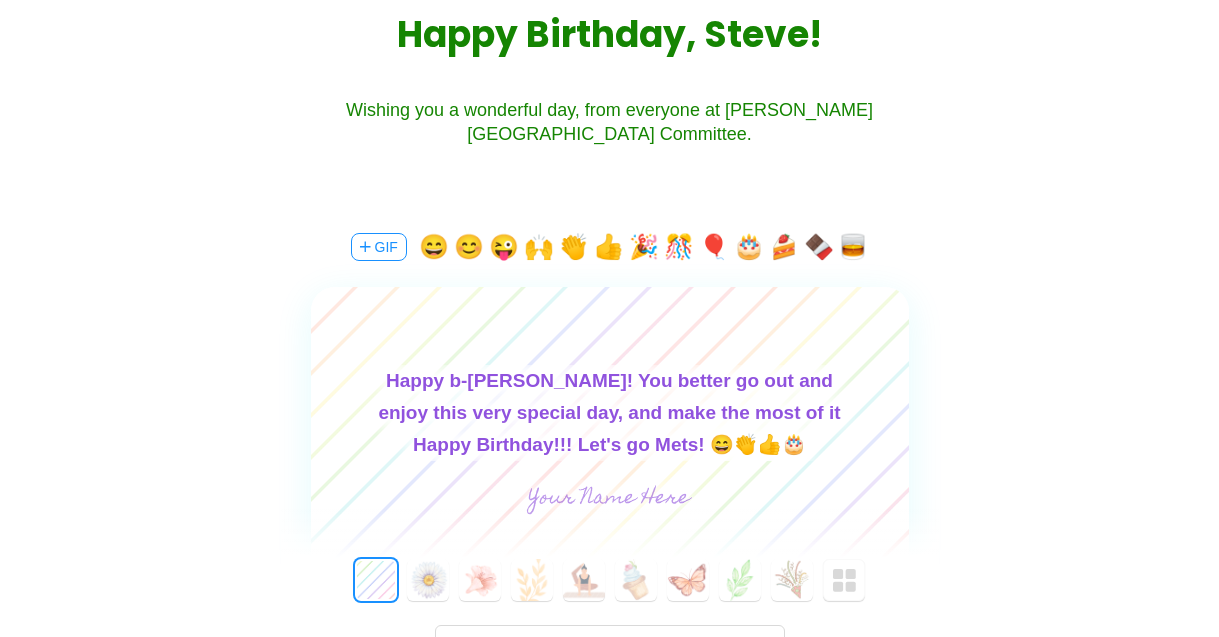 type on "Happy b-day, Steve! You better go out and enjoy this very special day, and make the most of it. Happy Birthday!!! Let's go Mets! 😄👏👍🎂" 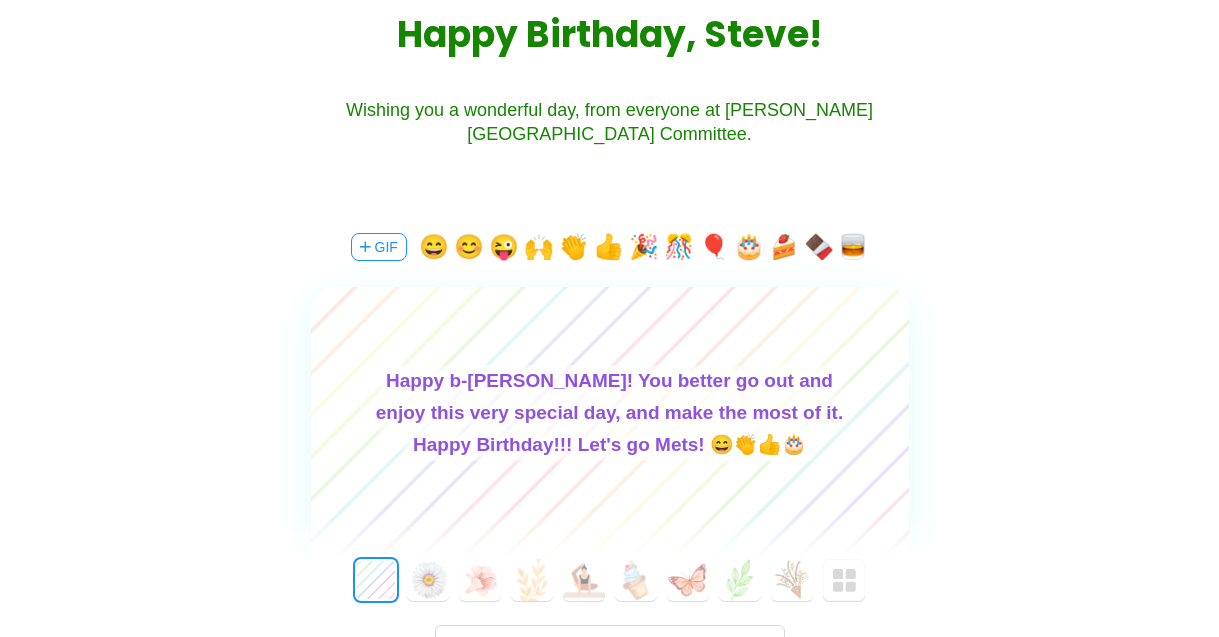 click at bounding box center (609, 499) 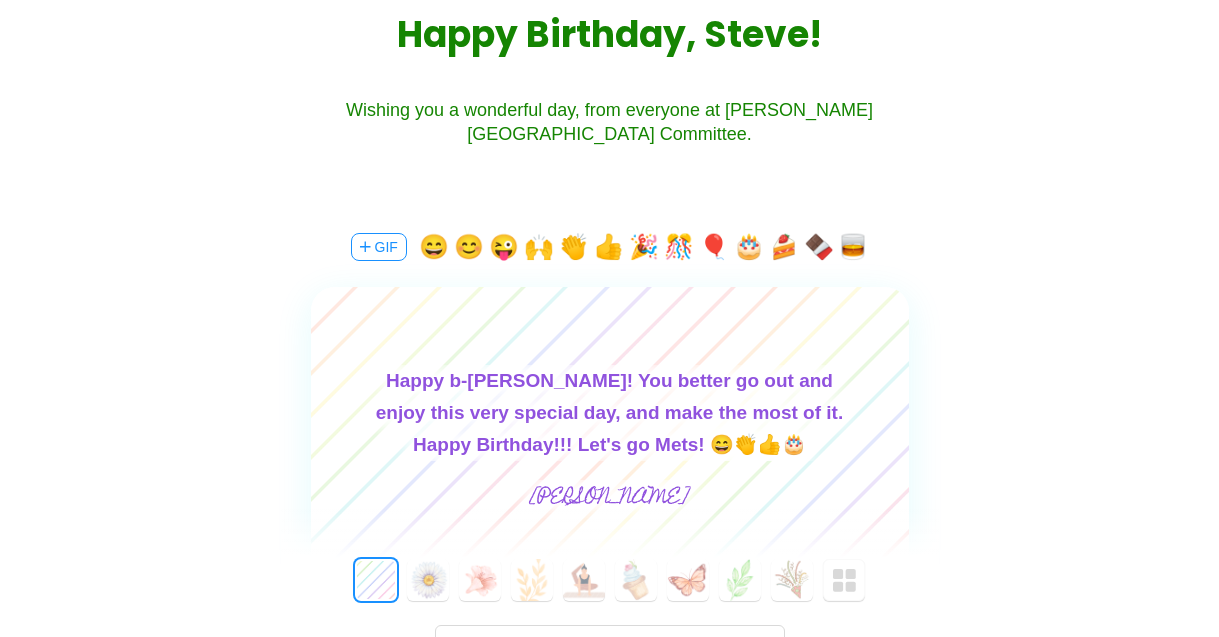 type on "Alex" 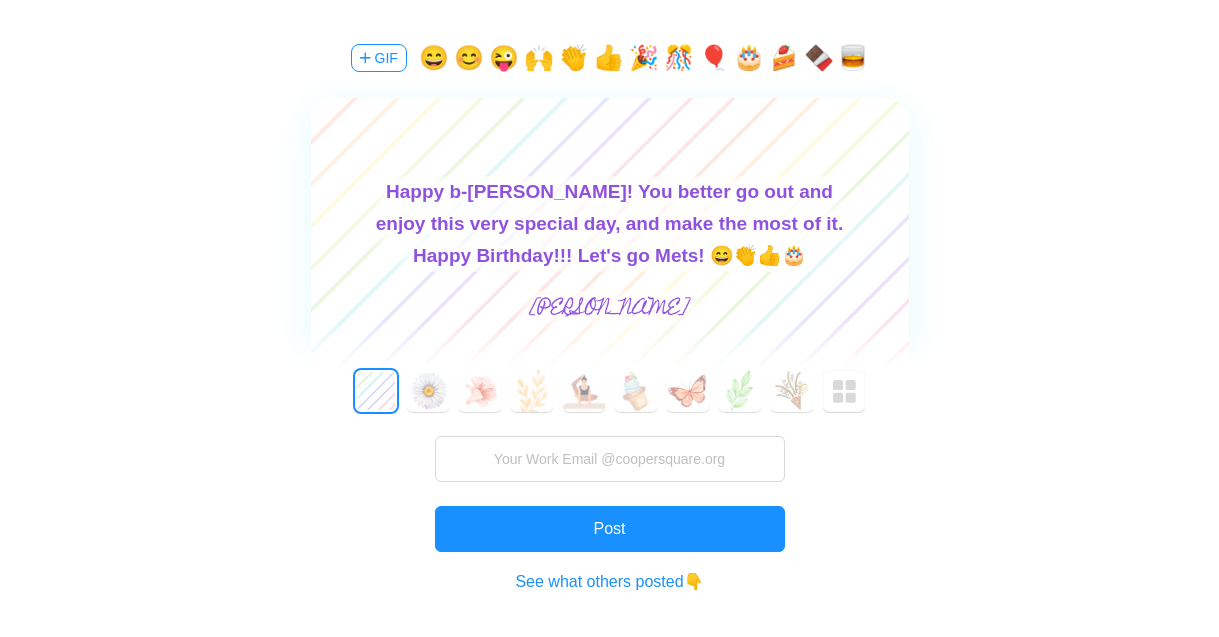 scroll, scrollTop: 480, scrollLeft: 0, axis: vertical 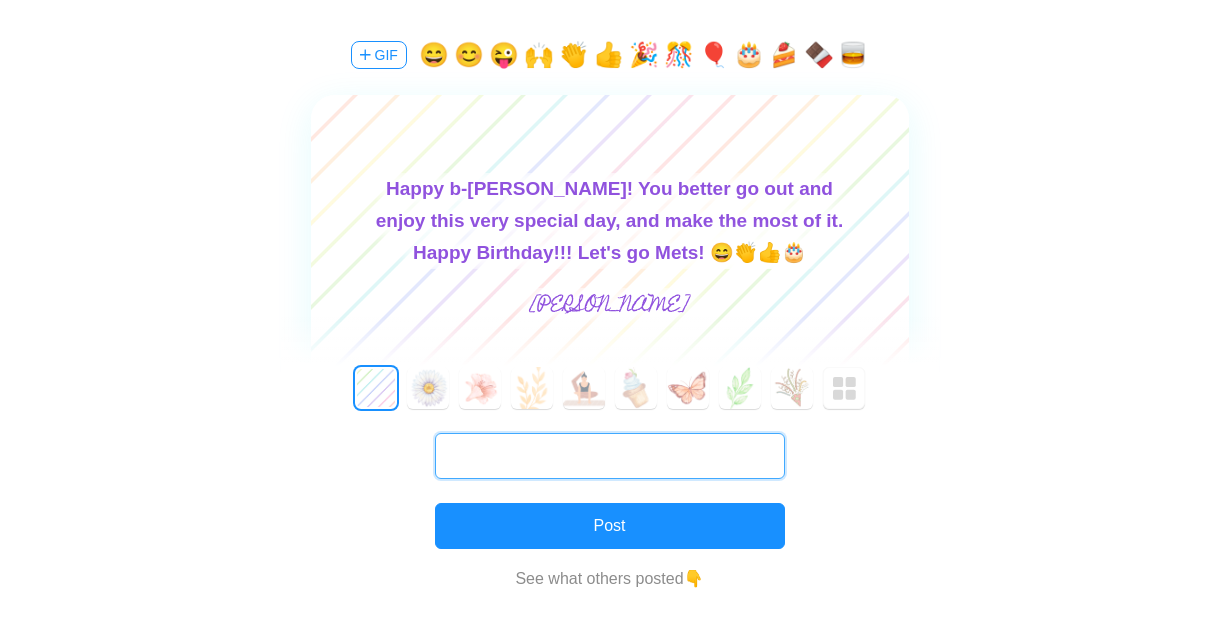 click at bounding box center (610, 456) 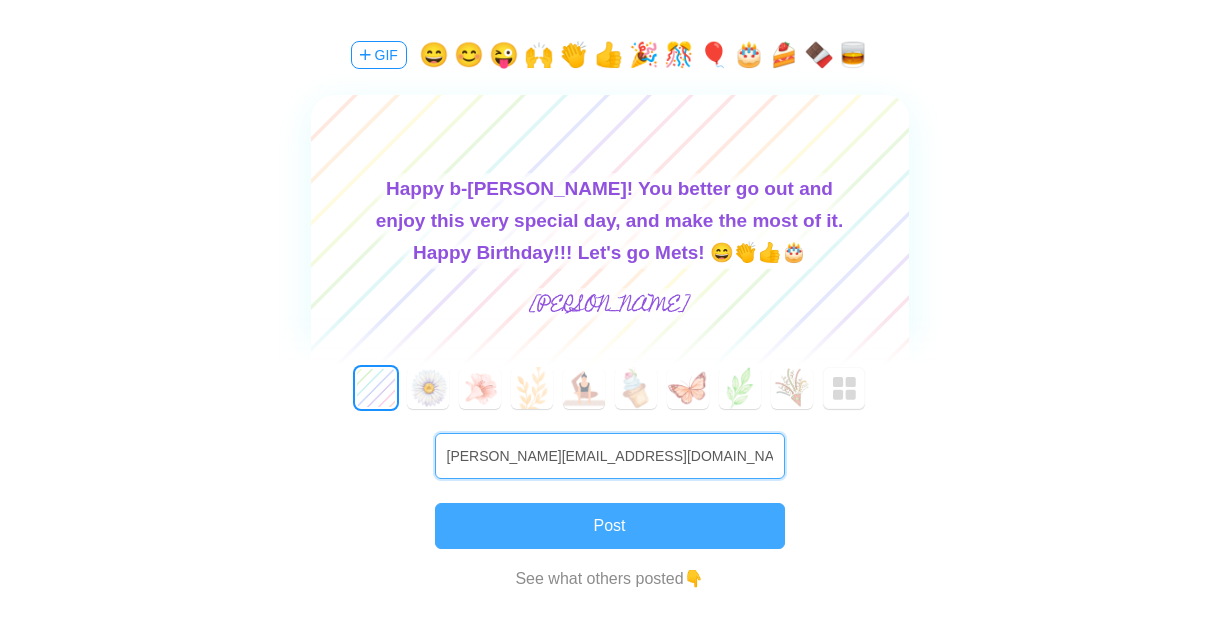 type on "alexl@coopersquare.org" 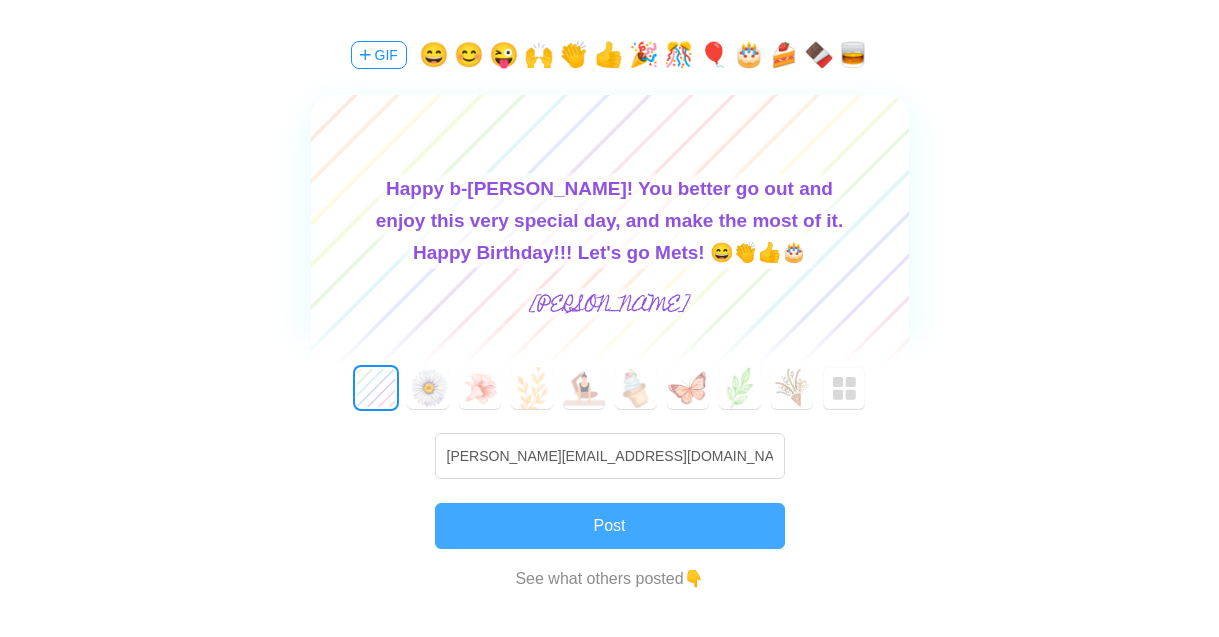 click on "Post" at bounding box center (610, 526) 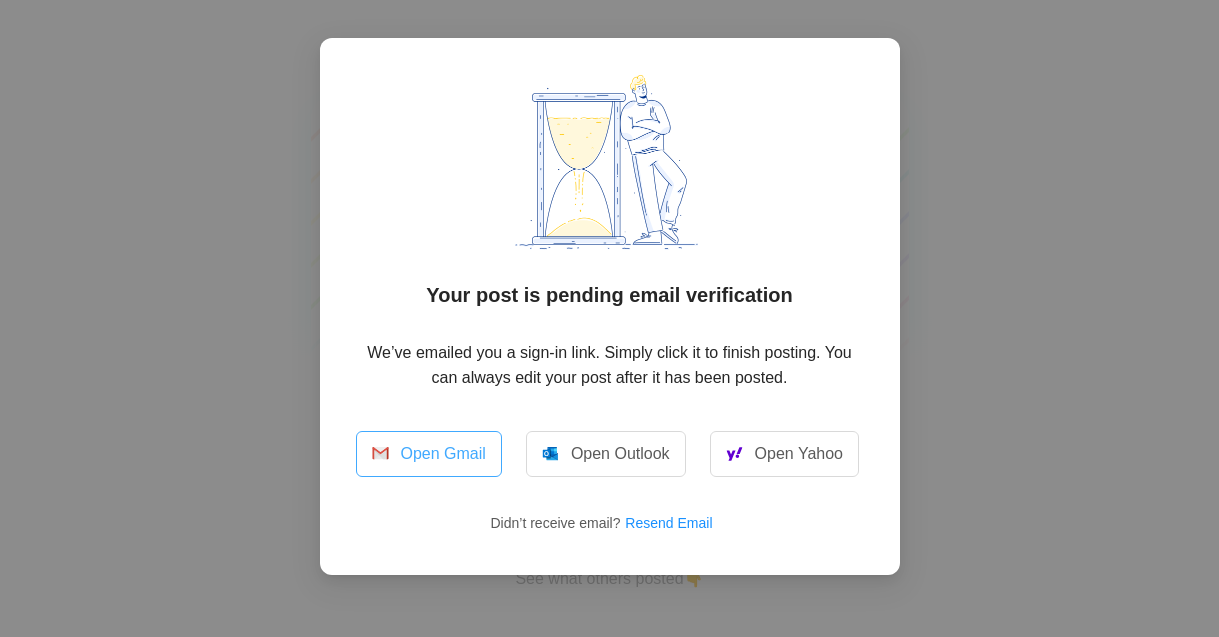 click on "Open Gmail" at bounding box center [429, 454] 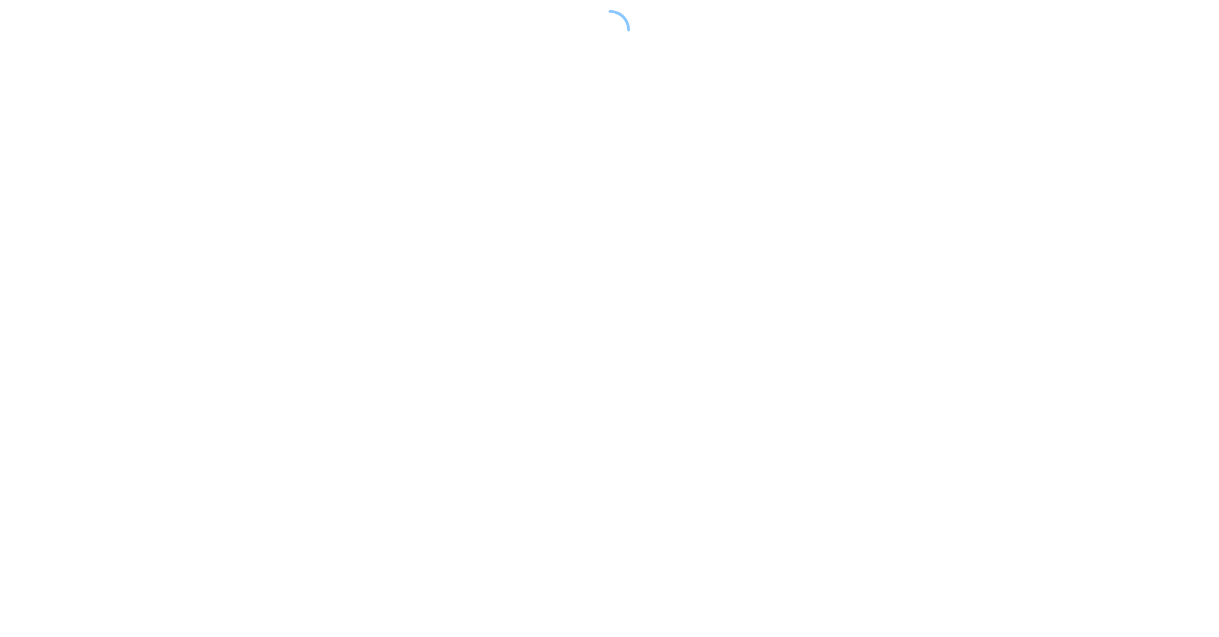 scroll, scrollTop: 0, scrollLeft: 0, axis: both 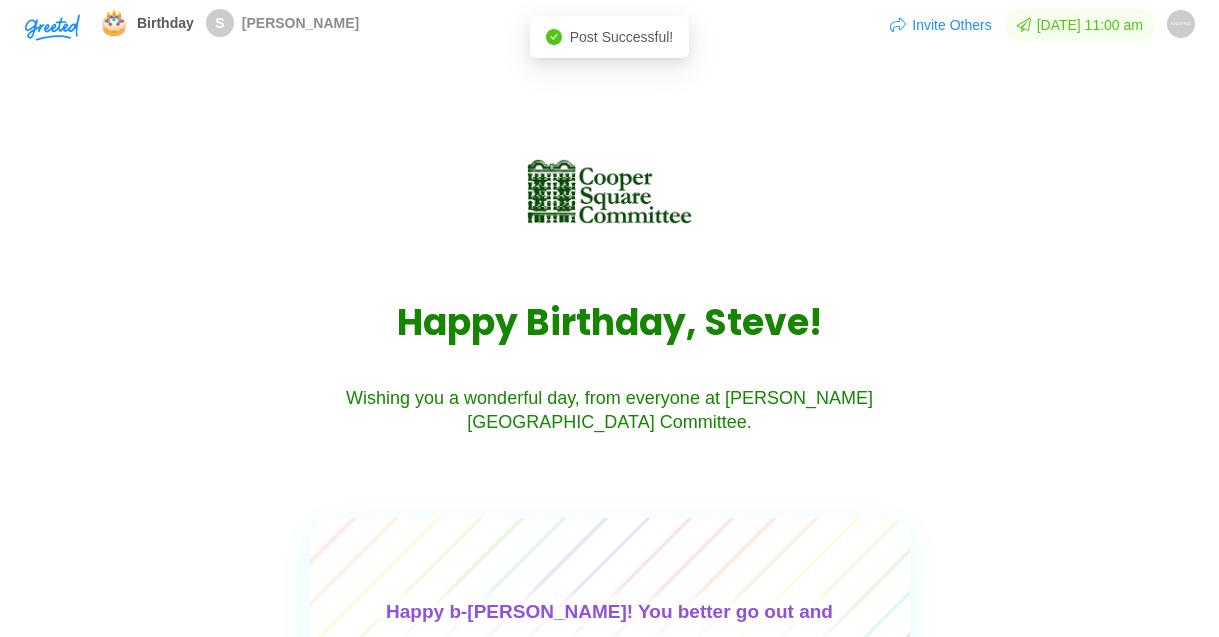 click on "H a p p y   B i r t h d a y ,   S t e v e ! Wishing you a wonderful day, from everyone at Cooper Square Committee." at bounding box center (609, 290) 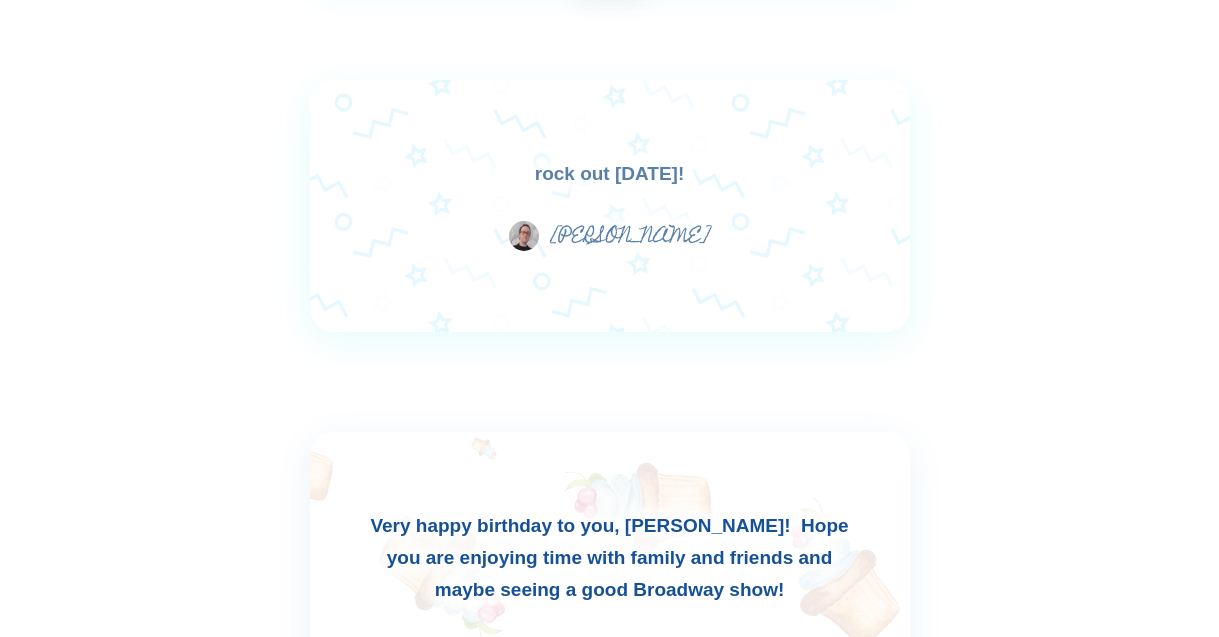 scroll, scrollTop: 864, scrollLeft: 0, axis: vertical 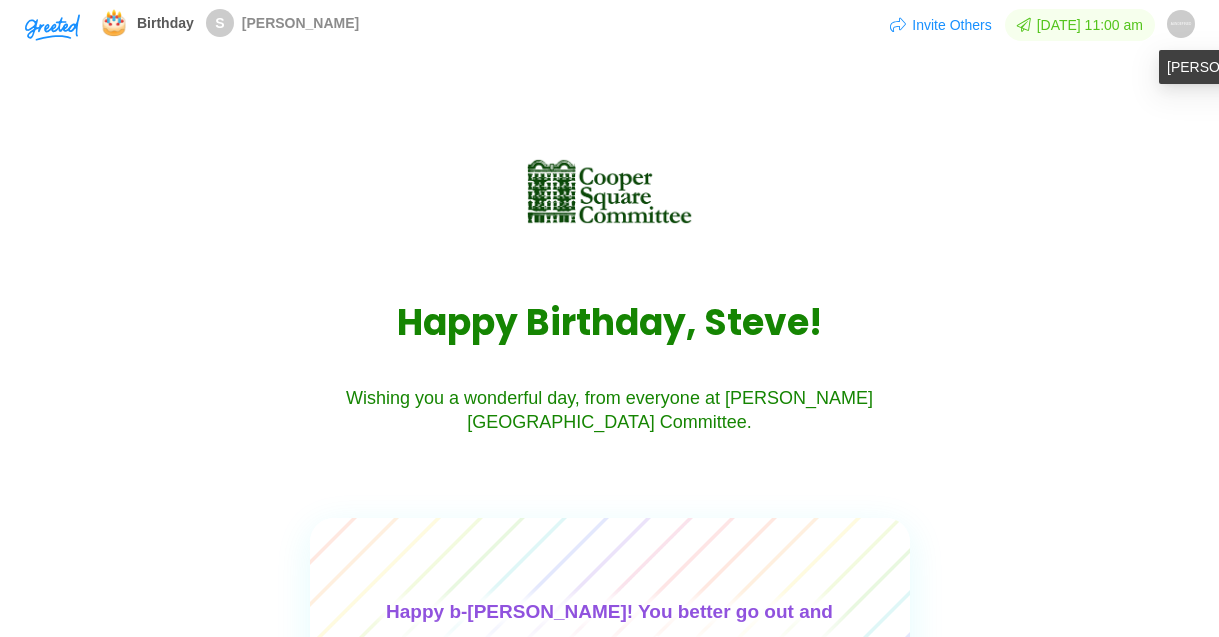 click on "AUNDEFINED" at bounding box center (1181, 24) 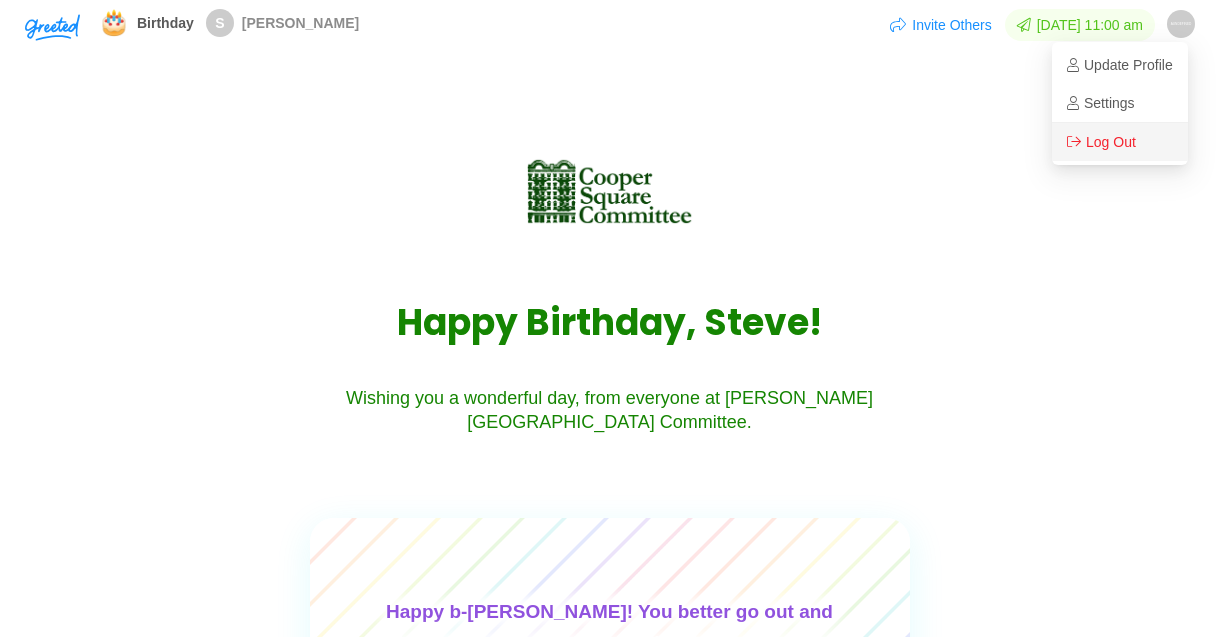 click on "Log Out" at bounding box center (1101, 142) 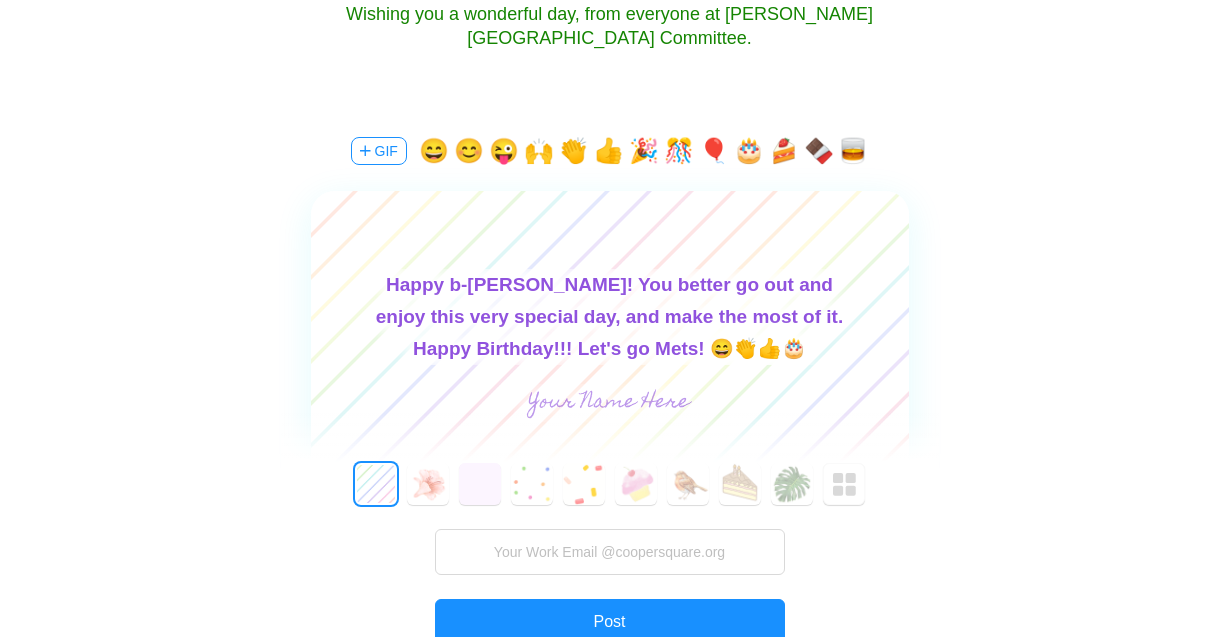 scroll, scrollTop: 432, scrollLeft: 0, axis: vertical 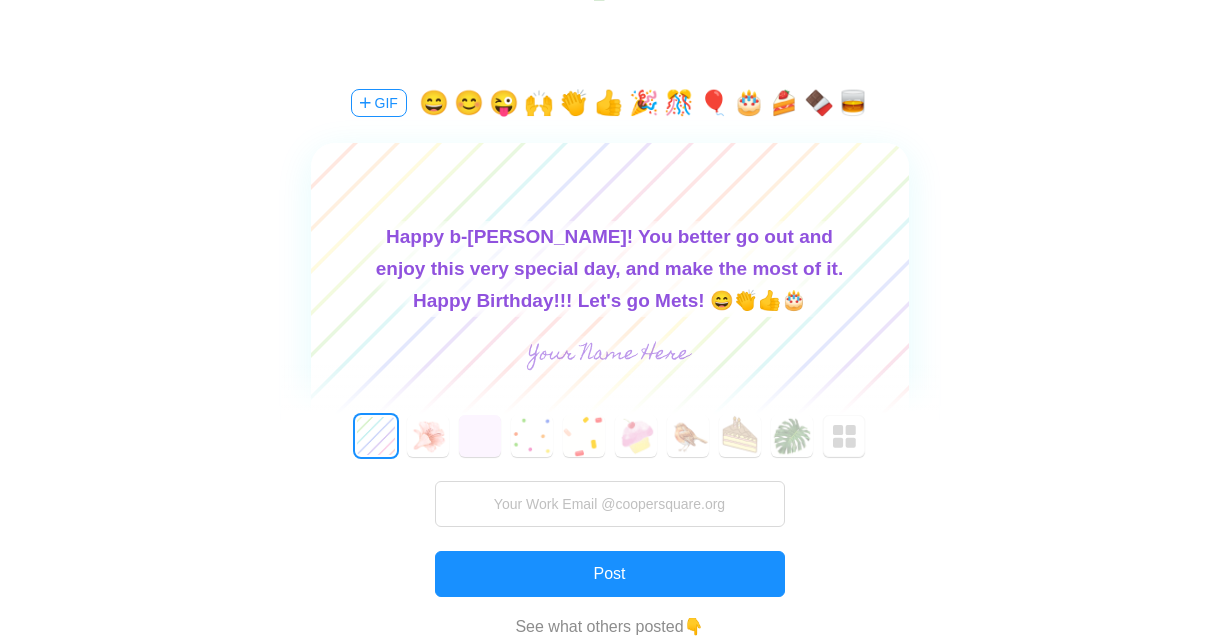 click on "0 1 2 3 4 5 6 7 8 9 10 11 12 13 14 15 16 17 18 19 20 21 22 23 24 25 26 27 28 29 30 31 32 33 34 35 36 37 38 39 40 41 42 43 44 45 46 47 48 49 50 51 52 53 Post See what others posted  👇" at bounding box center [610, 553] 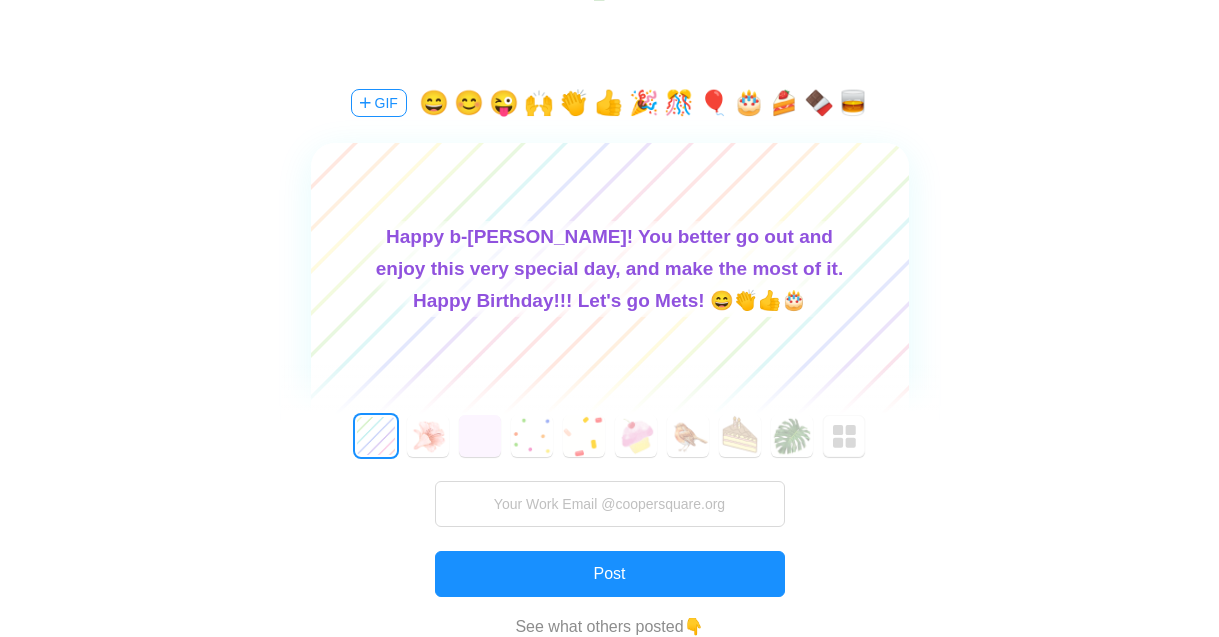 click at bounding box center [609, 355] 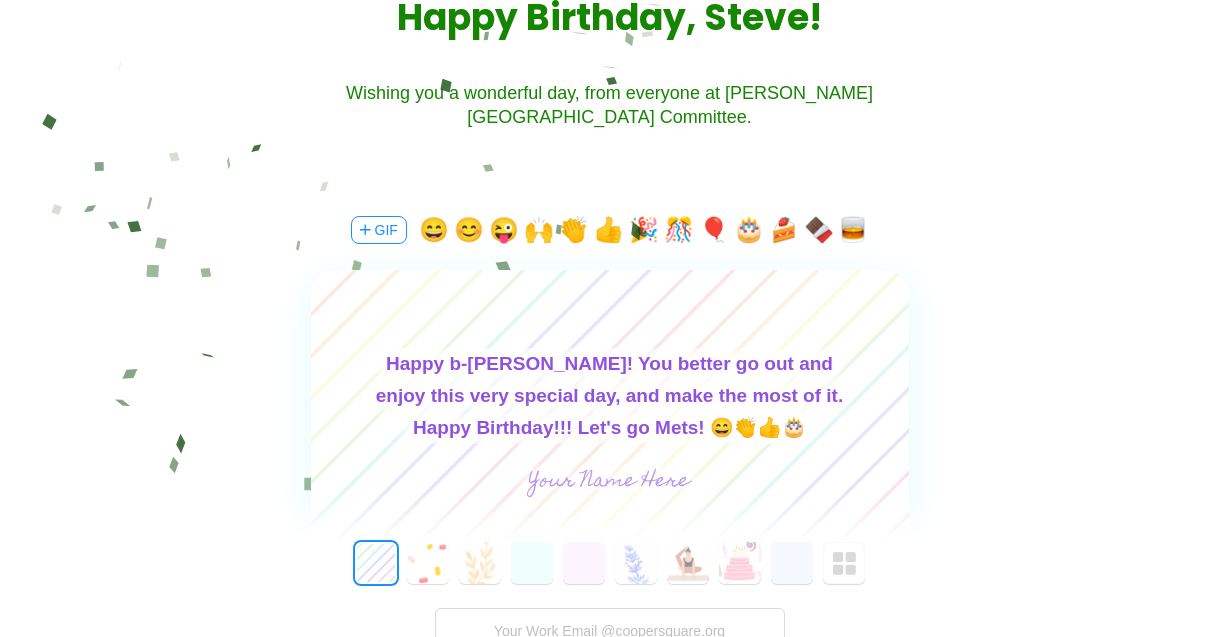 scroll, scrollTop: 336, scrollLeft: 0, axis: vertical 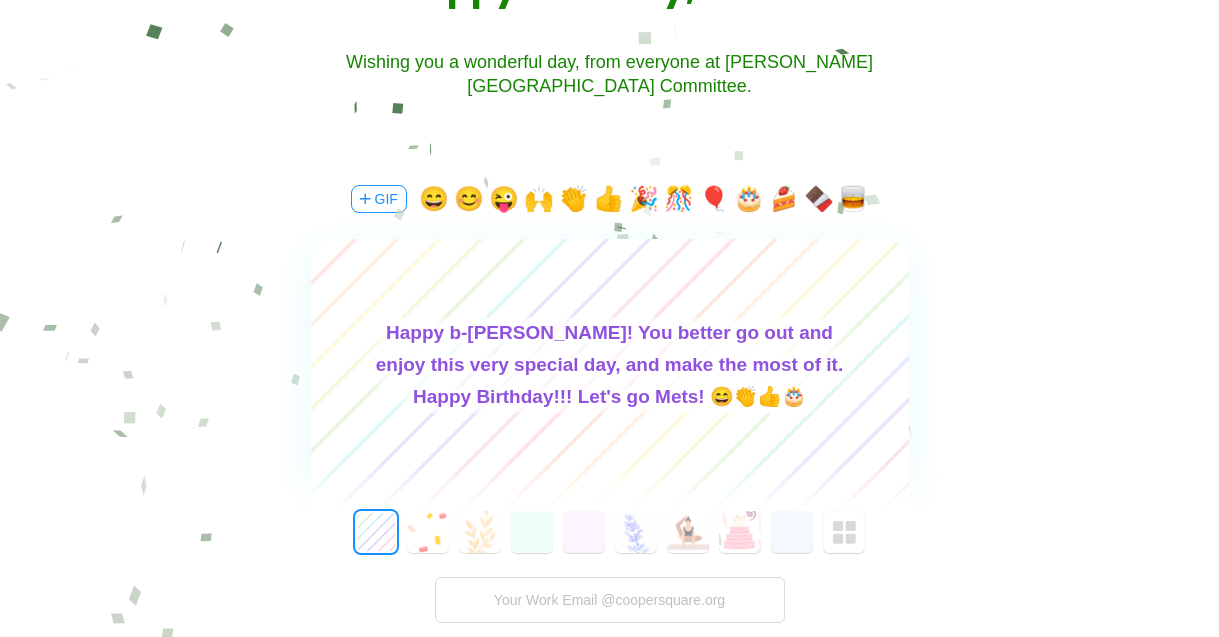 click at bounding box center [609, 451] 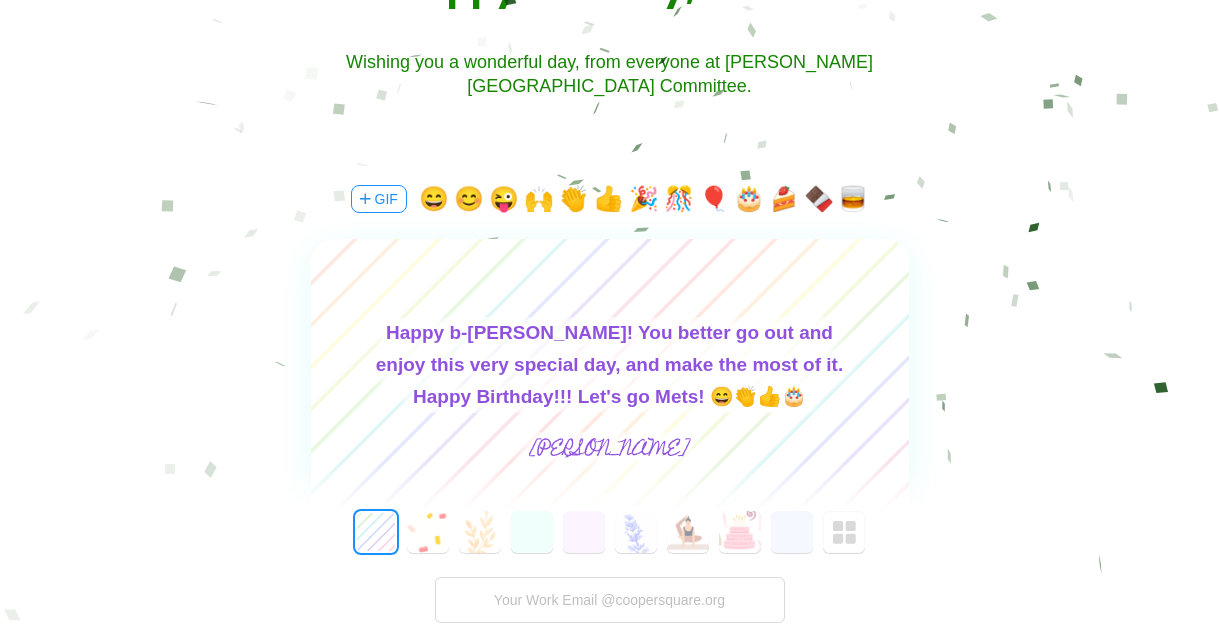 type on "[PERSON_NAME]" 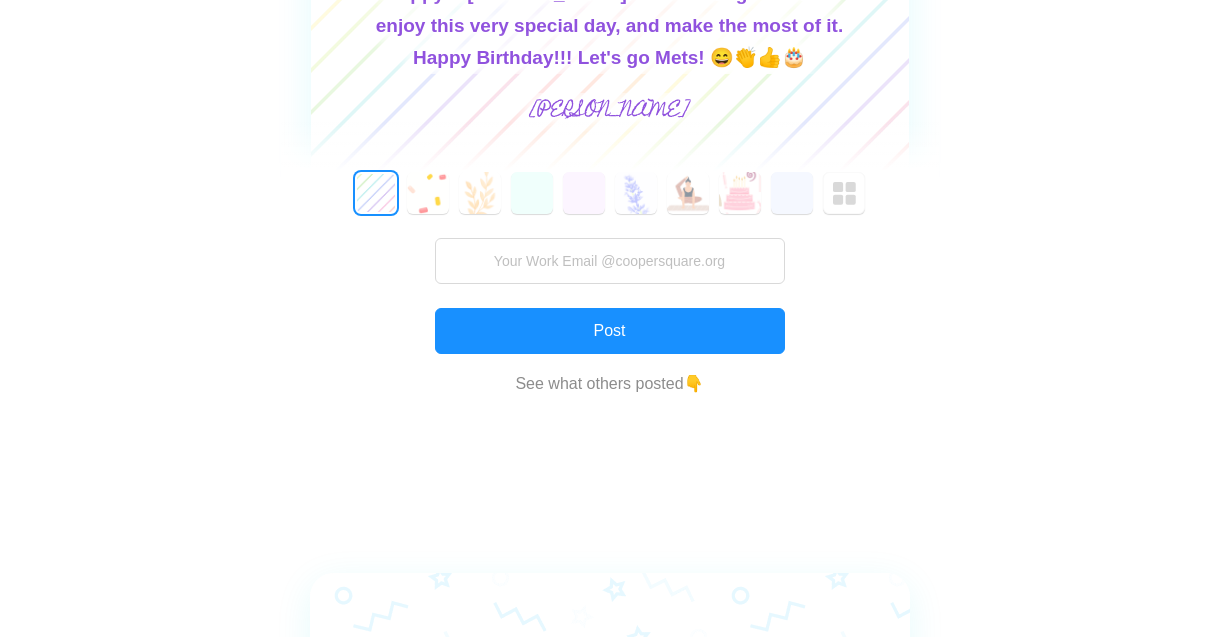 scroll, scrollTop: 672, scrollLeft: 0, axis: vertical 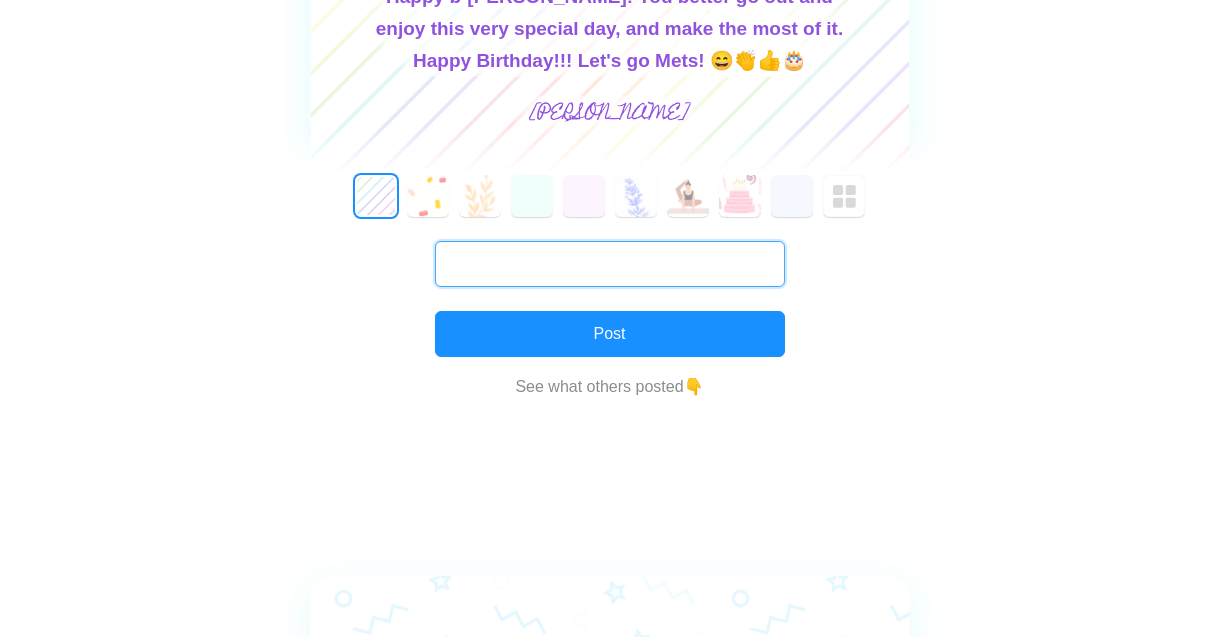 click at bounding box center (610, 264) 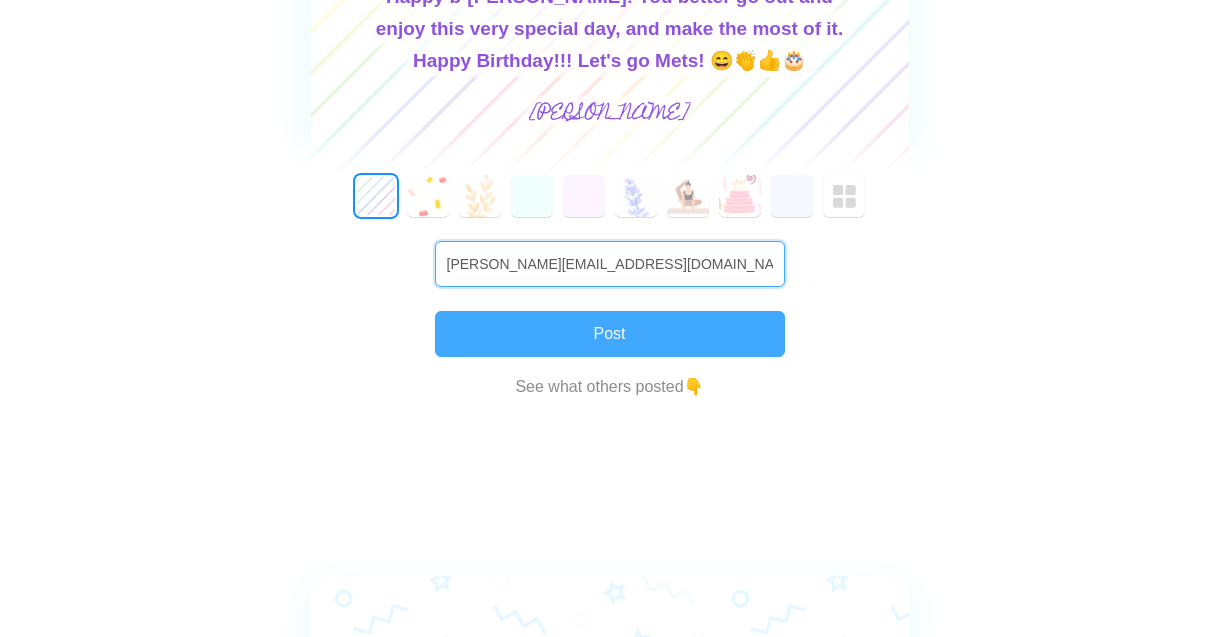 type on "alexl@coopersquare.org" 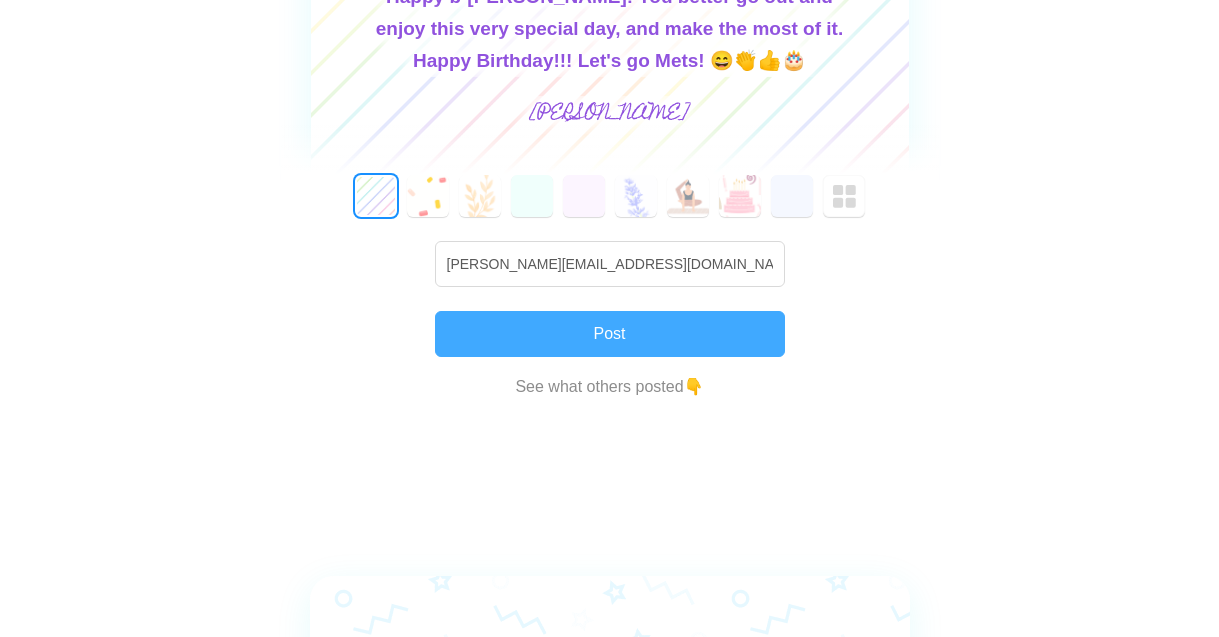 click on "Post" at bounding box center (610, 334) 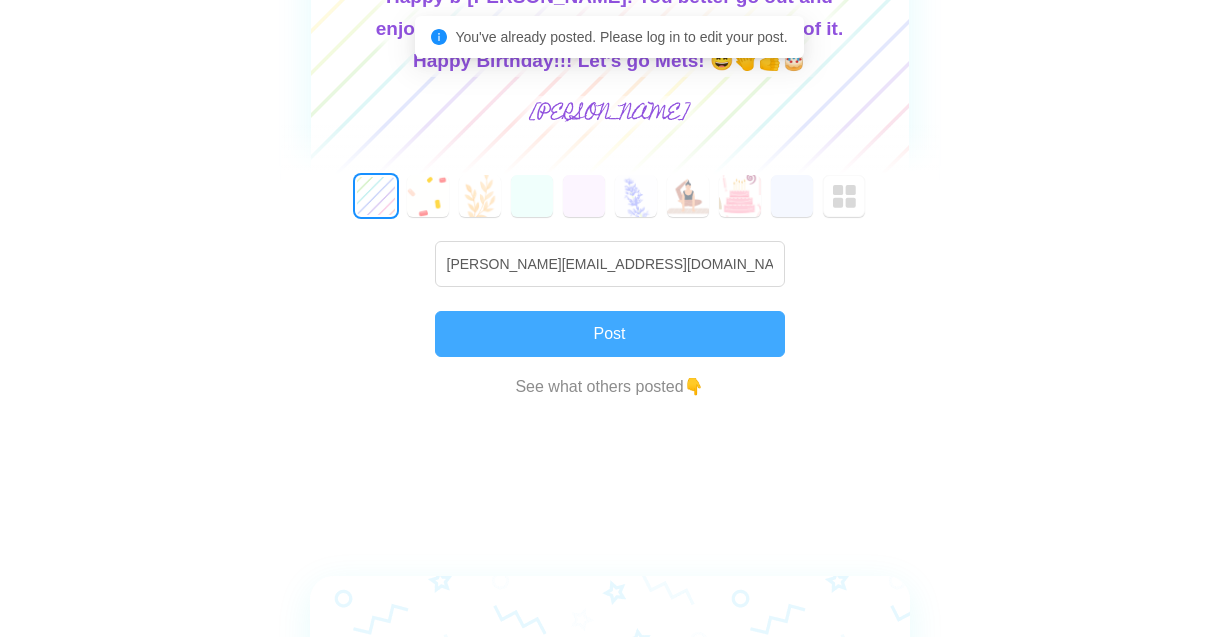 type 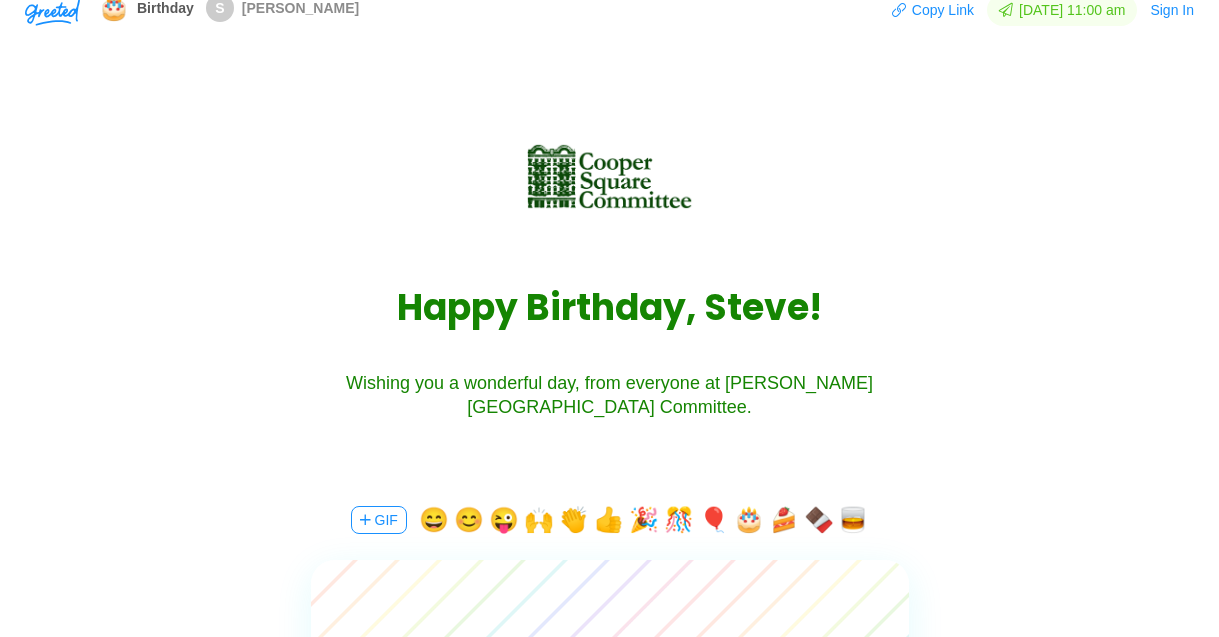 scroll, scrollTop: 0, scrollLeft: 0, axis: both 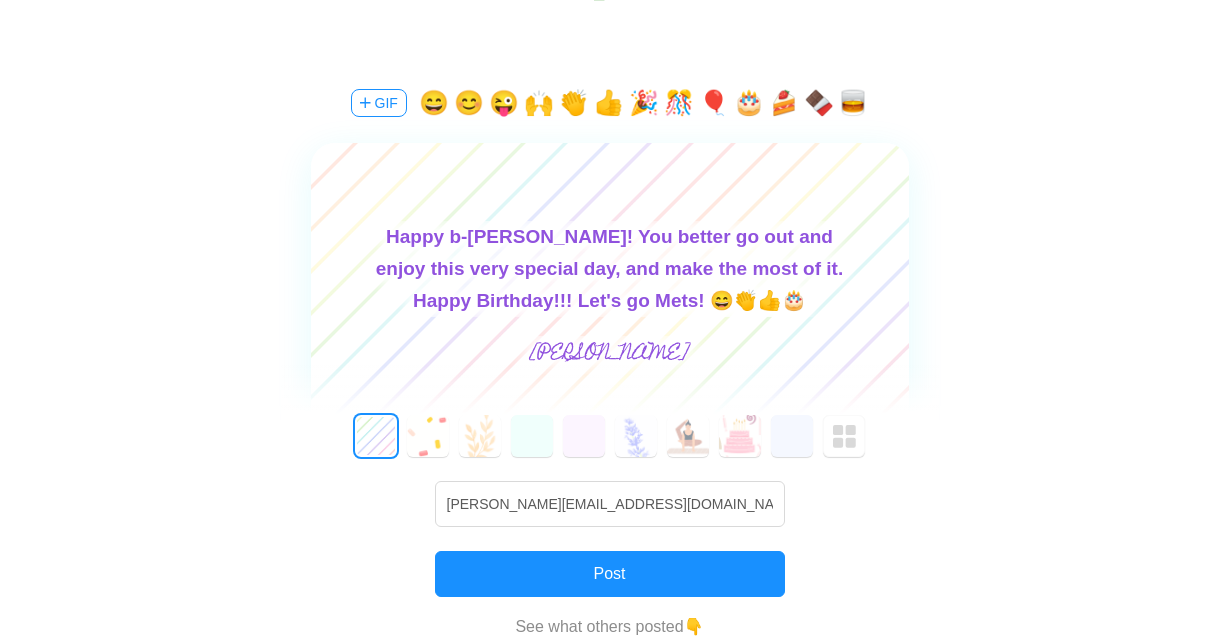 click on "0 1 2 3 4 5 6 7 8 9 10 11 12 13 14 15 16 17 18 19 20 21 22 23 24 25 26 27 28 29 30 31 32 33 34 35 36 37 38 39 40 41 42 43 44 45 46 47 48 49 50 51 52 53 alexl@coopersquare.org Post See what others posted  👇" at bounding box center [610, 553] 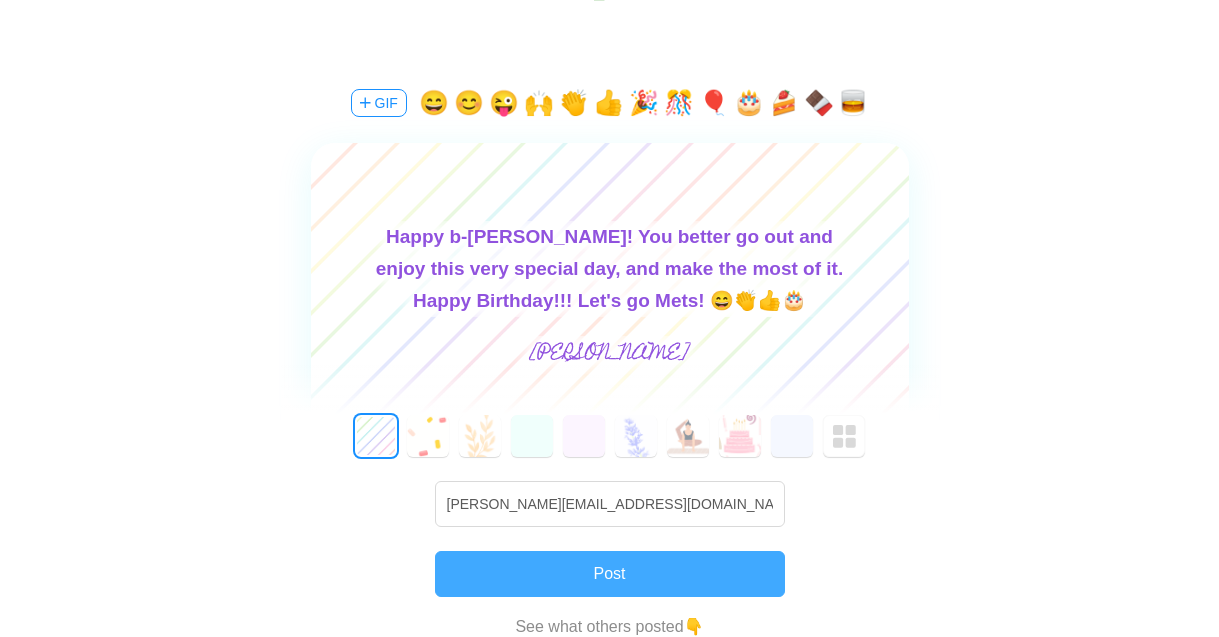 click on "Post" at bounding box center (610, 574) 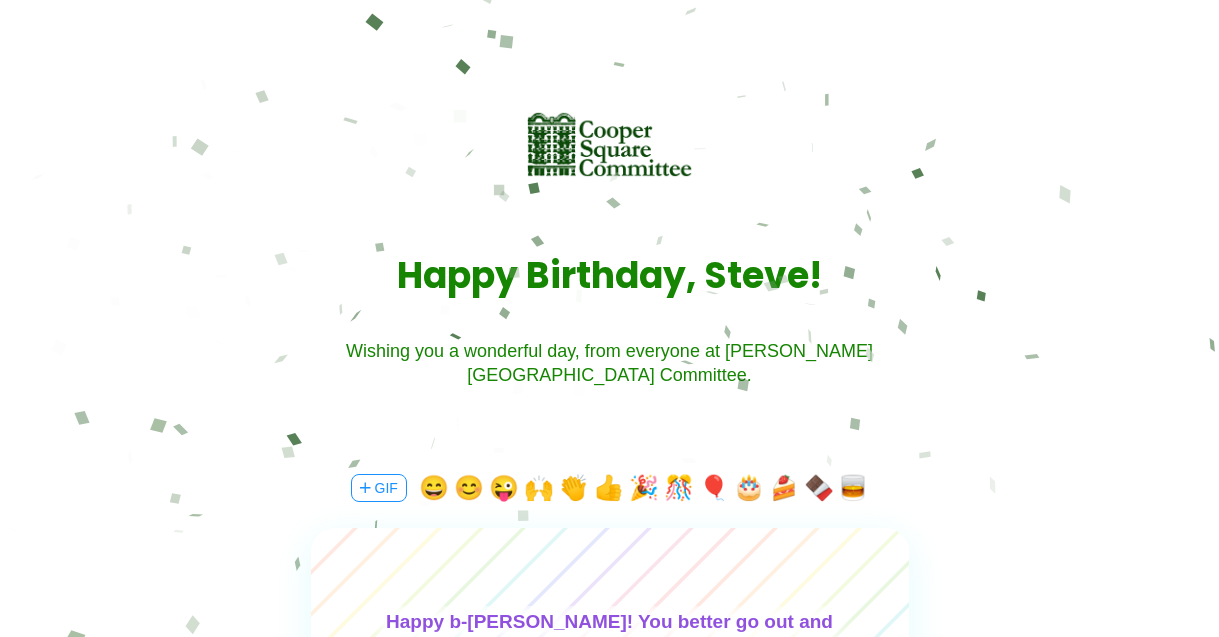 scroll, scrollTop: 0, scrollLeft: 0, axis: both 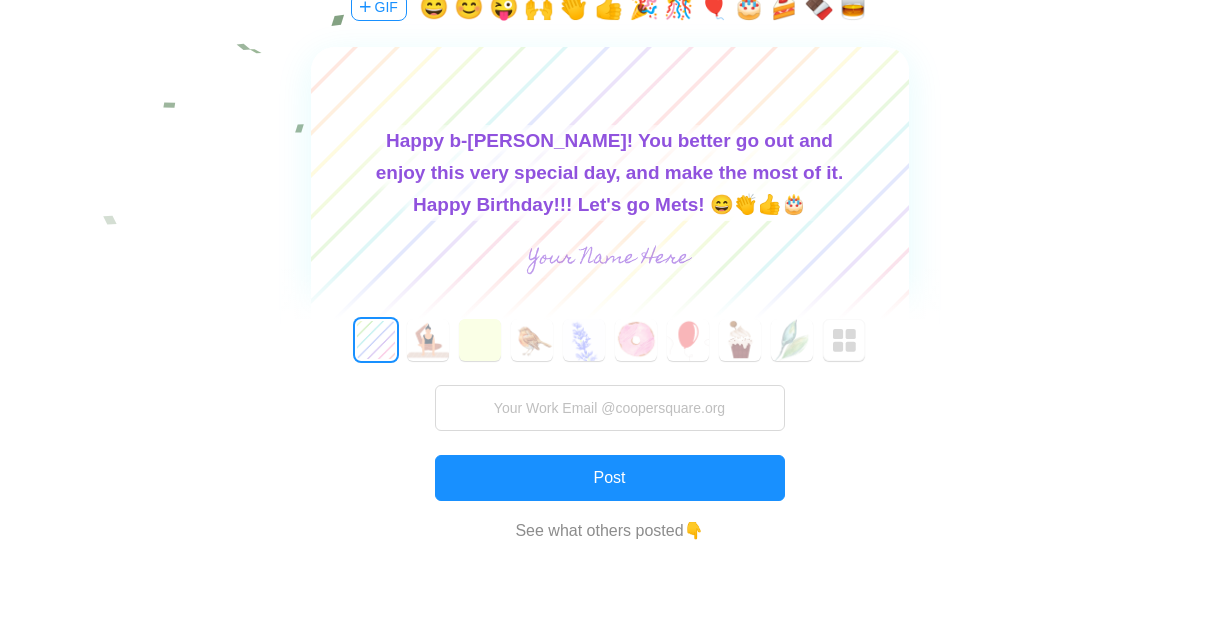 click on "0 1 2 3 4 5 6 7 8 9 10 11 12 13 14 15 16 17 18 19 20 21 22 23 24 25 26 27 28 29 30 31 32 33 34 35 36 37 38 39 40 41 42 43 44 45 46 47 48 49 50 51 52 53 Post See what others posted  👇" at bounding box center (610, 457) 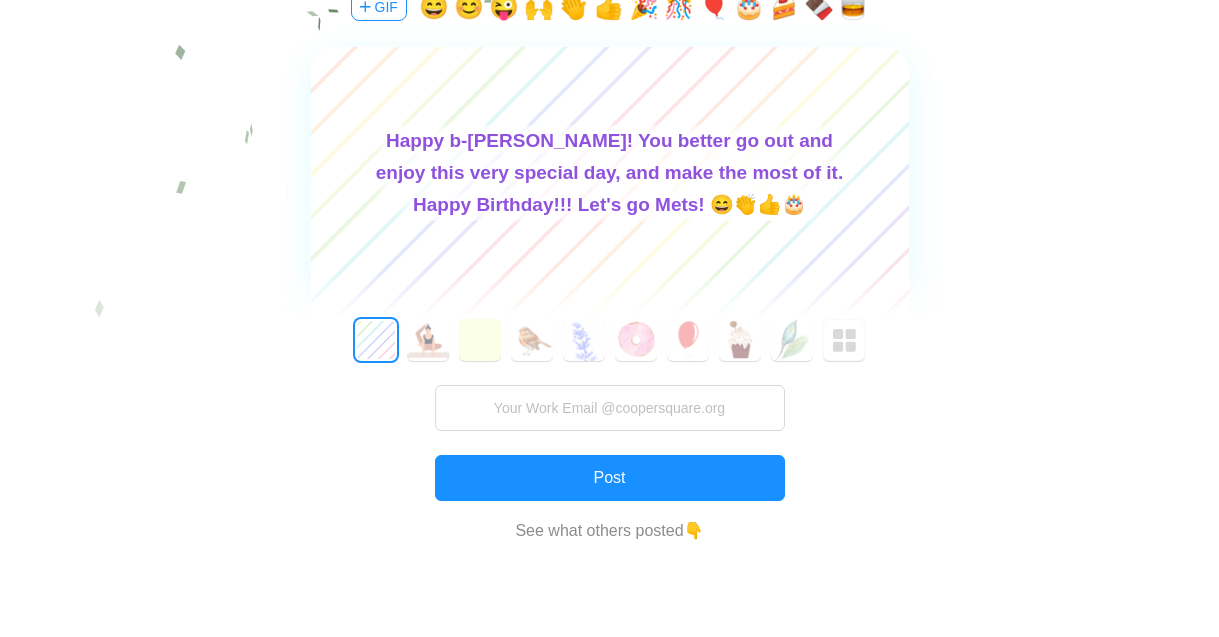 click at bounding box center (609, 259) 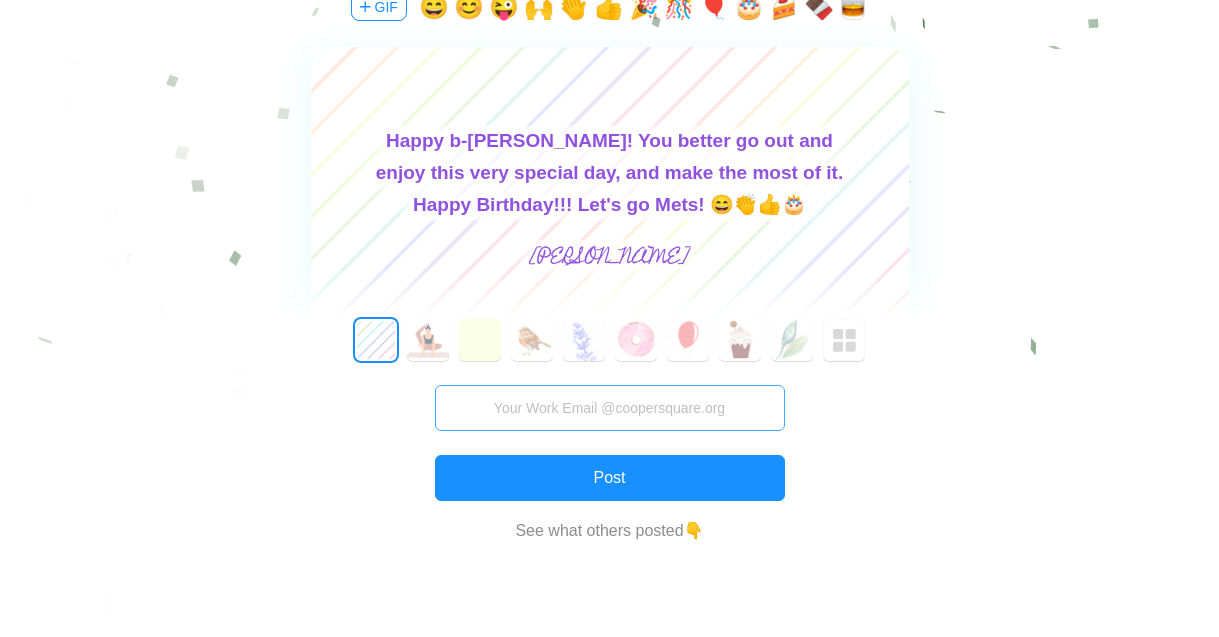 type on "[PERSON_NAME]" 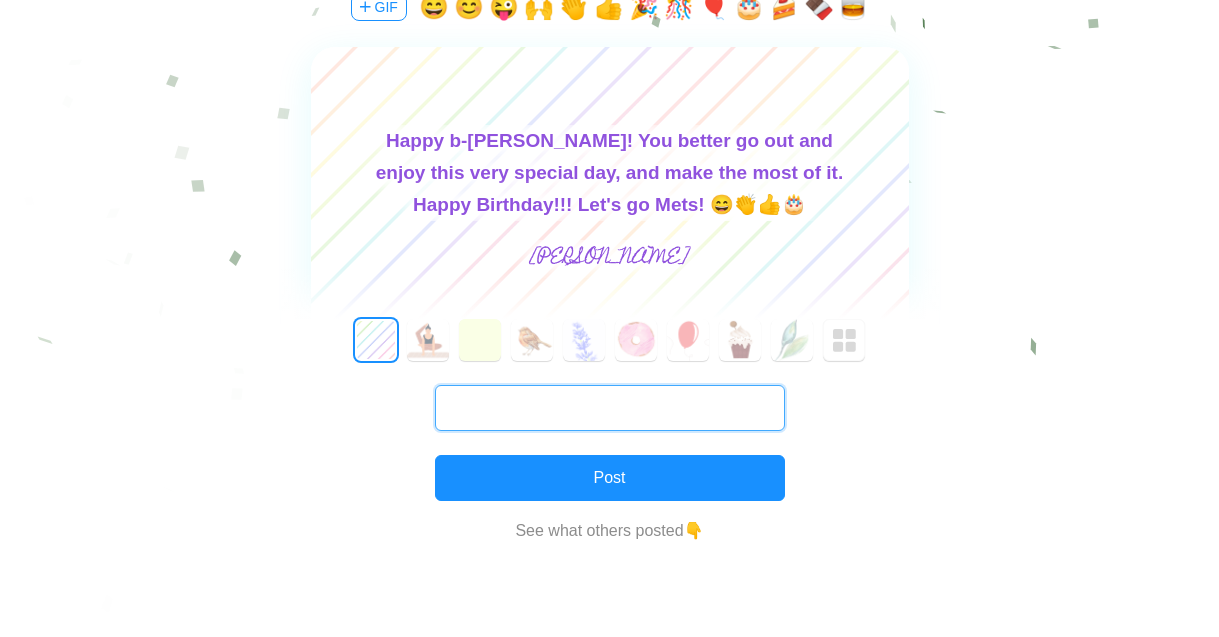 click at bounding box center (610, 408) 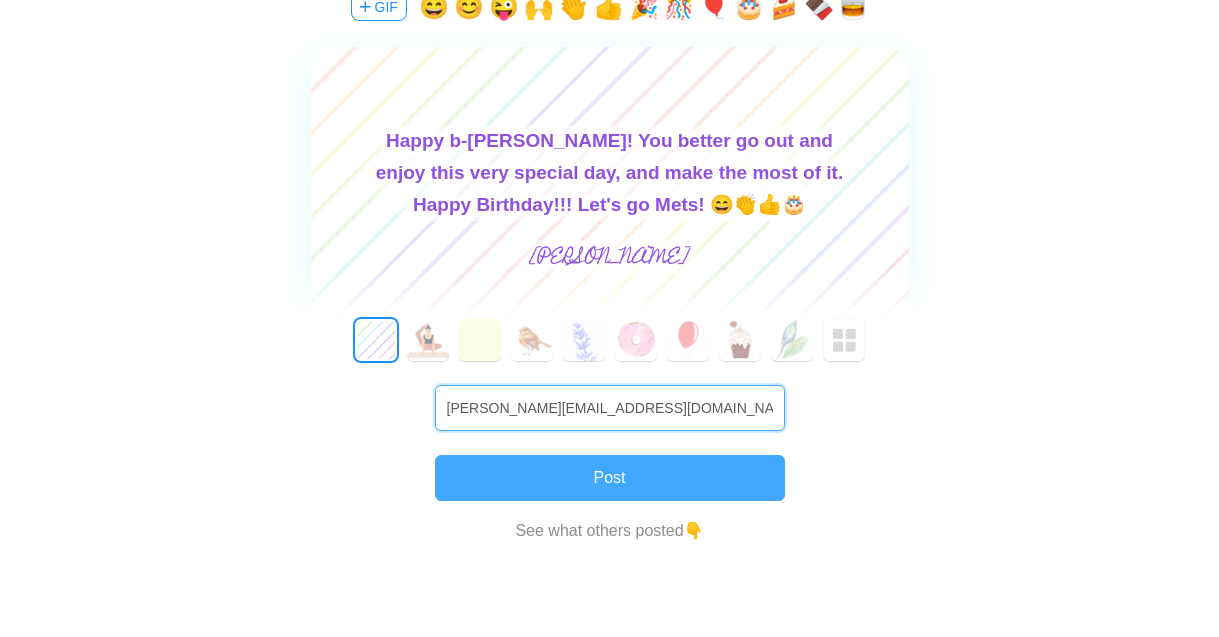 type on "alexl@coopersquare.org" 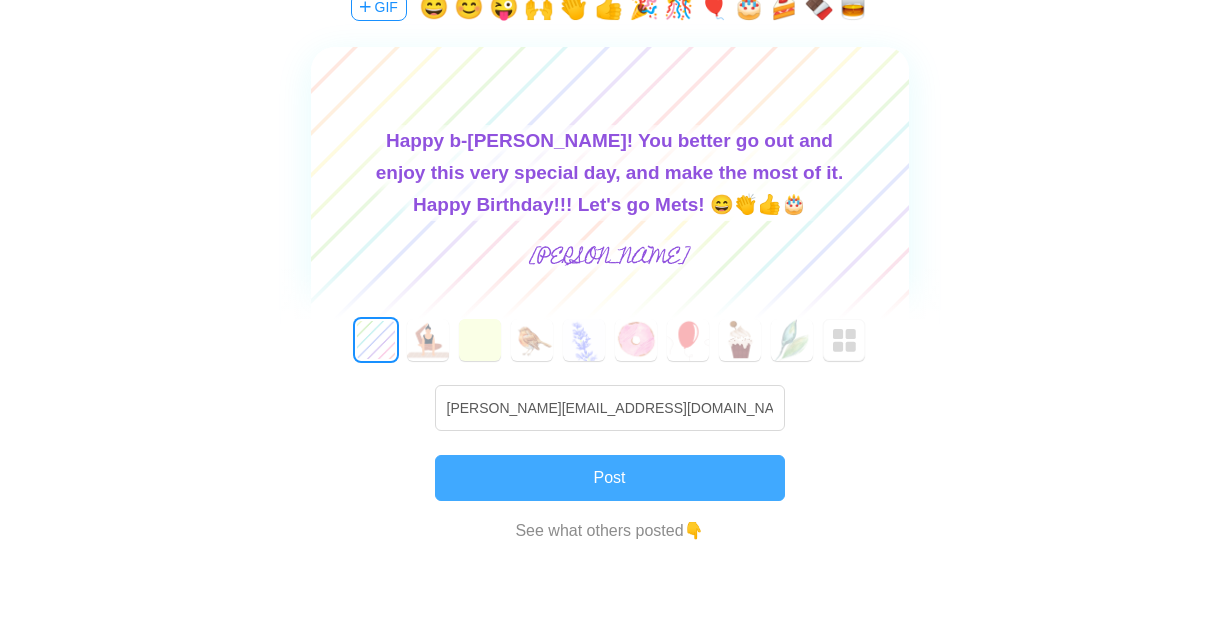 click on "Post" at bounding box center [610, 478] 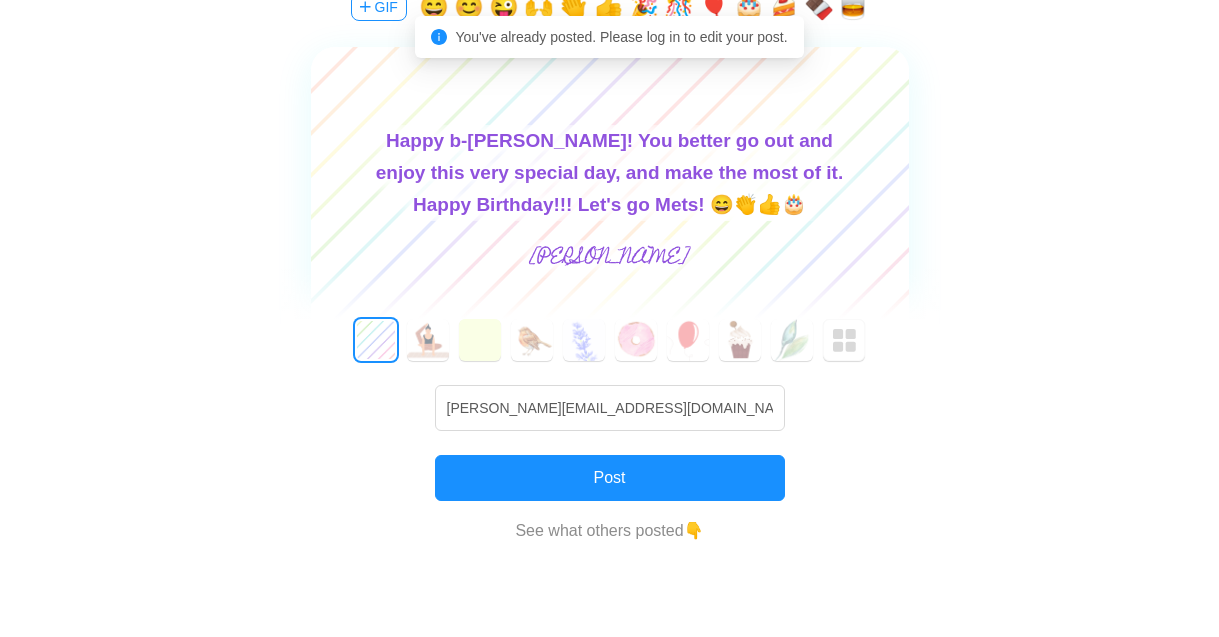 click on "H a p p y   B i r t h d a y ,   S t e v e ! Wishing you a wonderful day, from everyone at Cooper Square Committee.  GIF 😄 😊 😜 🙌 👏 👍 🎉 🎊 🎈 🎂 🍰 🍫 🥃 Happy b-day, Steve! You better go out and enjoy this very special day, and make the most of it. Happy Birthday!!! Let's go Mets! 😄👏👍🎂 Alex 0 1 2 3 4 5 6 7 8 9 10 11 12 13 14 15 16 17 18 19 20 21 22 23 24 25 26 27 28 29 30 31 32 33 34 35 36 37 38 39 40 41 42 43 44 45 46 47 48 49 50 51 52 53 alexl@coopersquare.org Post See what others posted  👇 rock out today! Daniel Very happy birthday to you, Steve!  Hope you are enjoying time with family and friends and maybe seeing a good Broadway show! Jodie Leidecker Post Something Happy birthday, Steve! Wishing you a great day and hoping you get to rest and relax.  Abigail Feliz Dia Steve! Armando V Feliz Birthday Jefe
Have mucho fun! 🎂 Carmen Alex" at bounding box center (609, 1285) 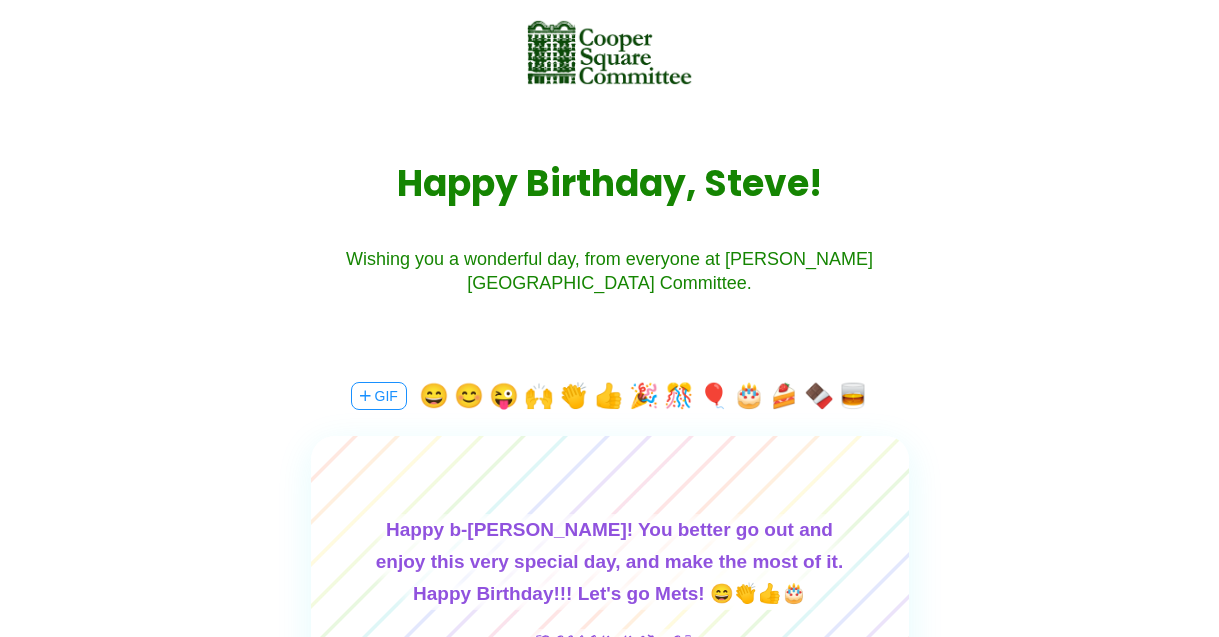 scroll, scrollTop: 96, scrollLeft: 0, axis: vertical 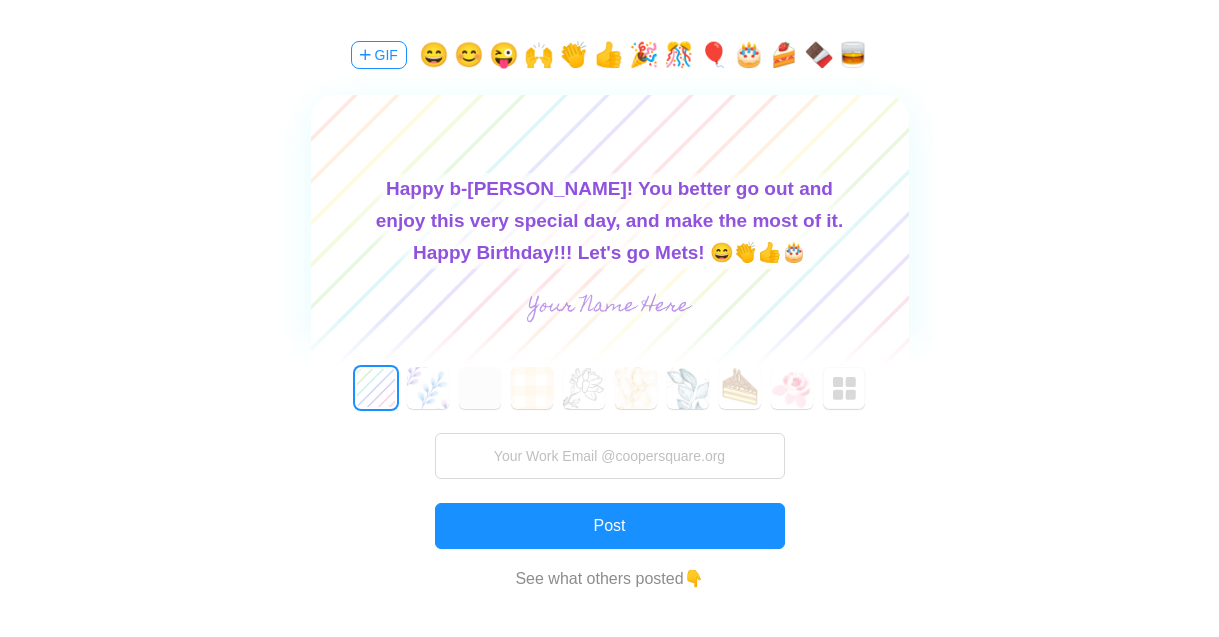 click on "0 1 2 3 4 5 6 7 8 9 10 11 12 13 14 15 16 17 18 19 20 21 22 23 24 25 26 27 28 29 30 31 32 33 34 35 36 37 38 39 40 41 42 43 44 45 46 47 48 49 50 51 52 53 Post See what others posted  👇" at bounding box center (610, 505) 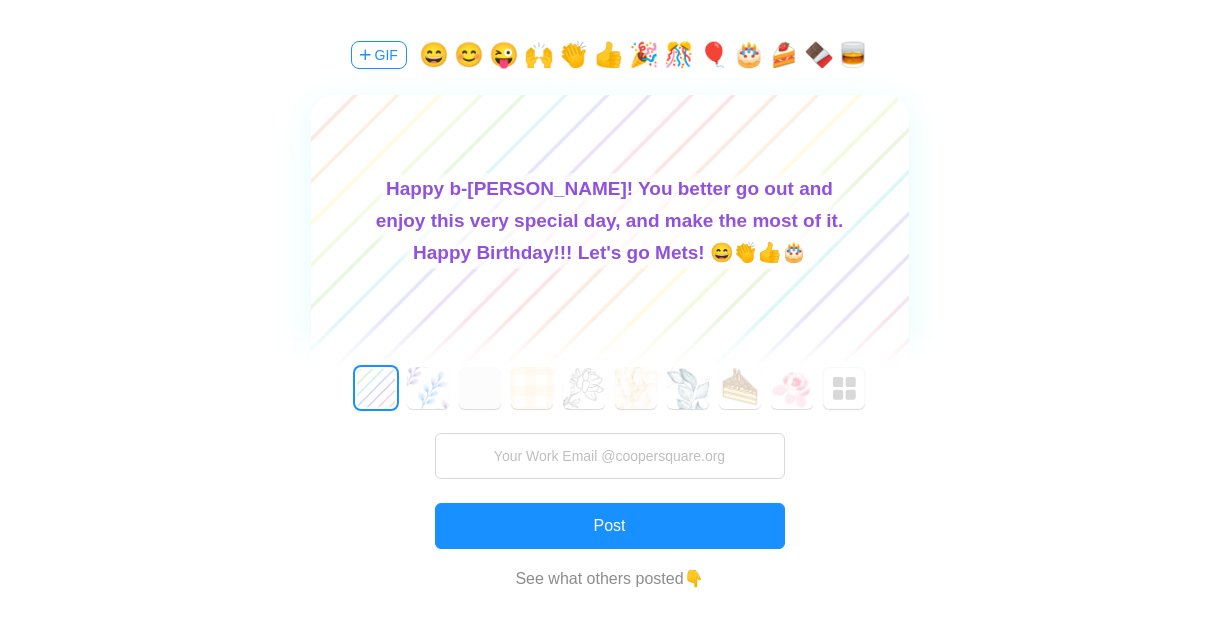 click at bounding box center [609, 307] 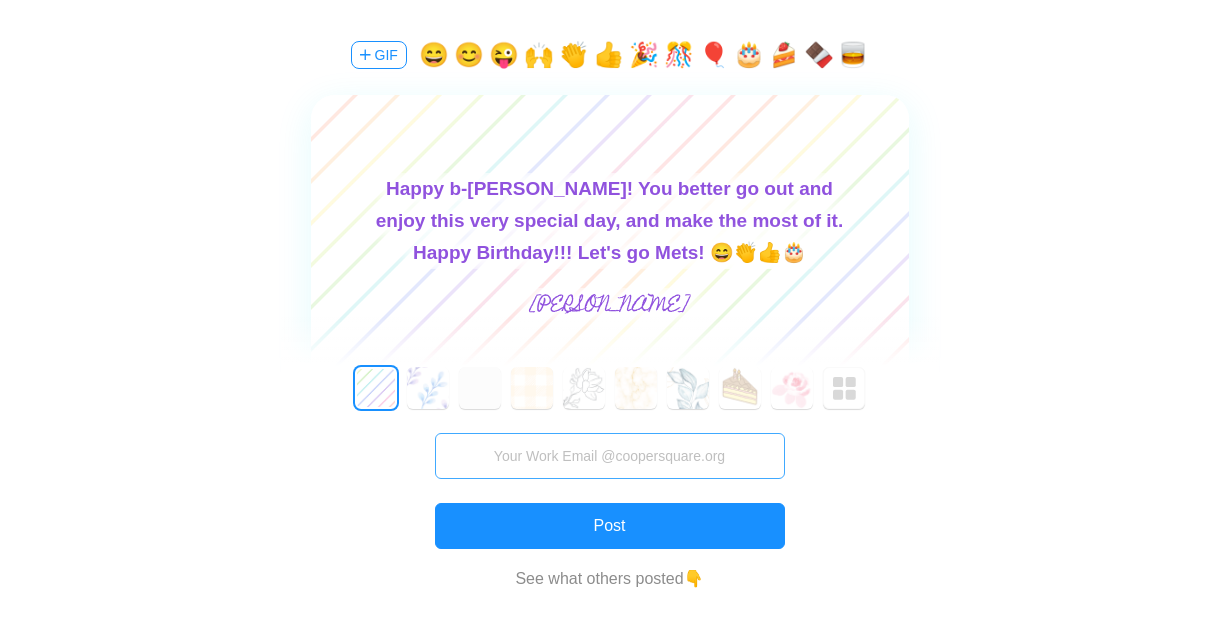 type on "[PERSON_NAME]" 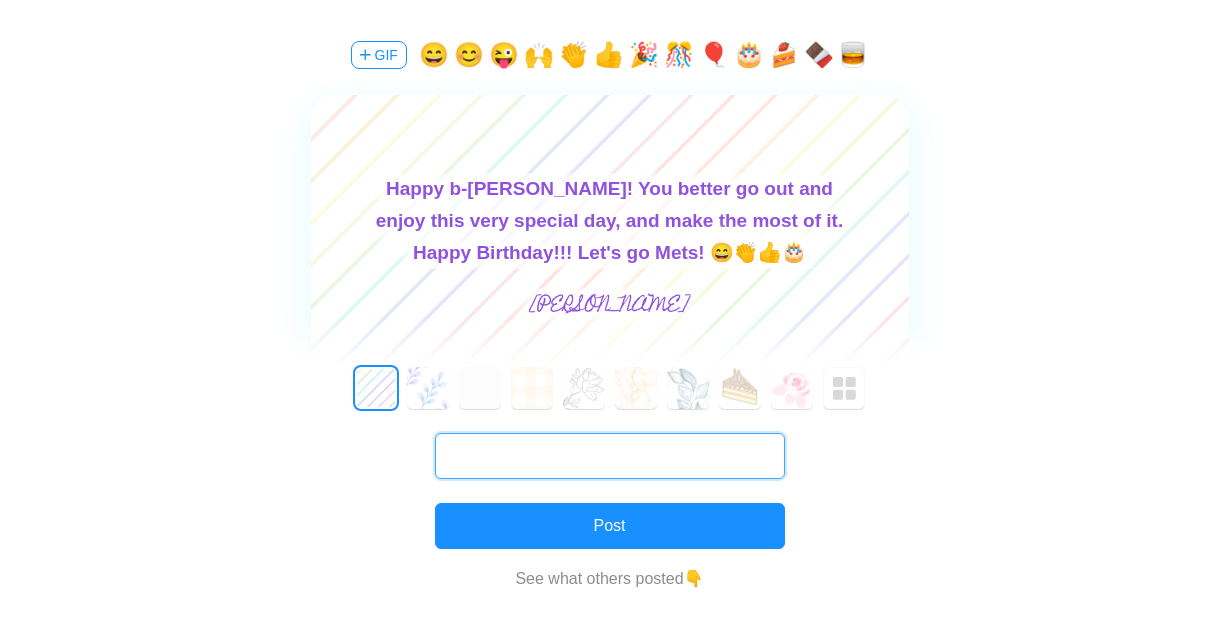 click at bounding box center (610, 456) 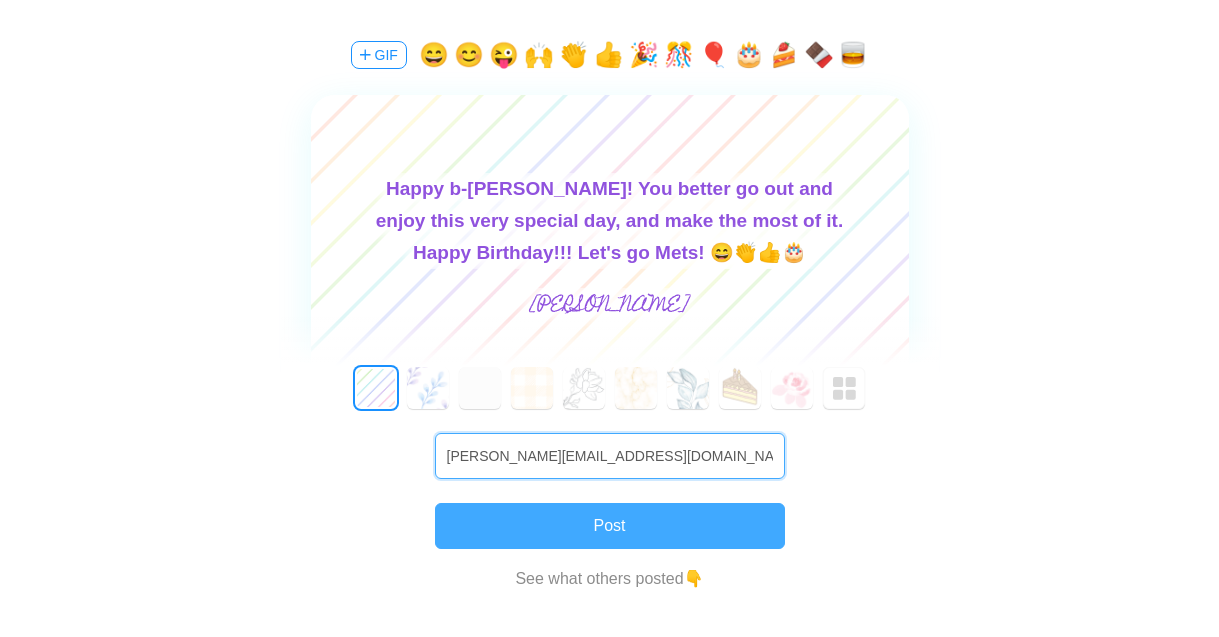 type on "alexl@coopersquare.org" 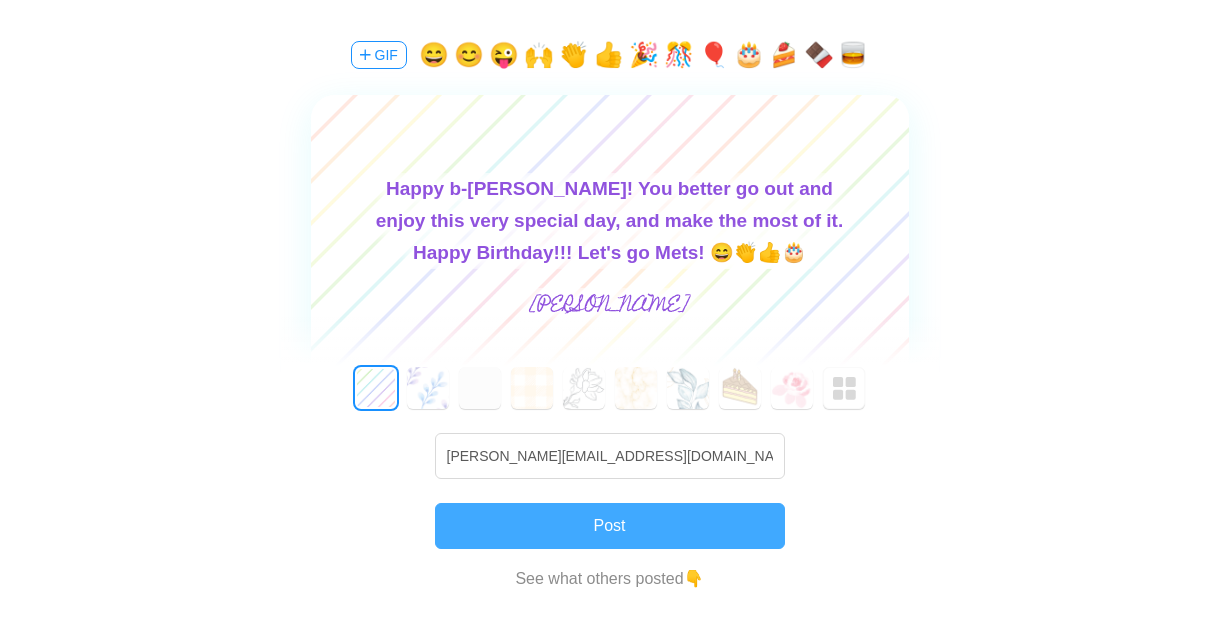 click on "Post" at bounding box center [610, 526] 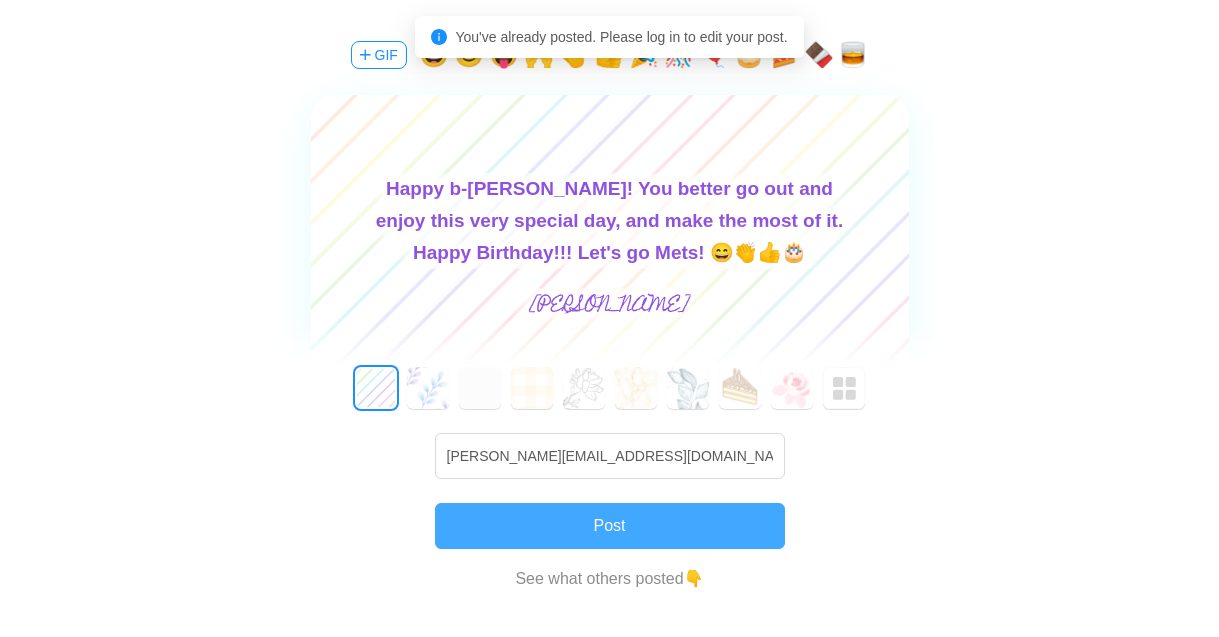 type 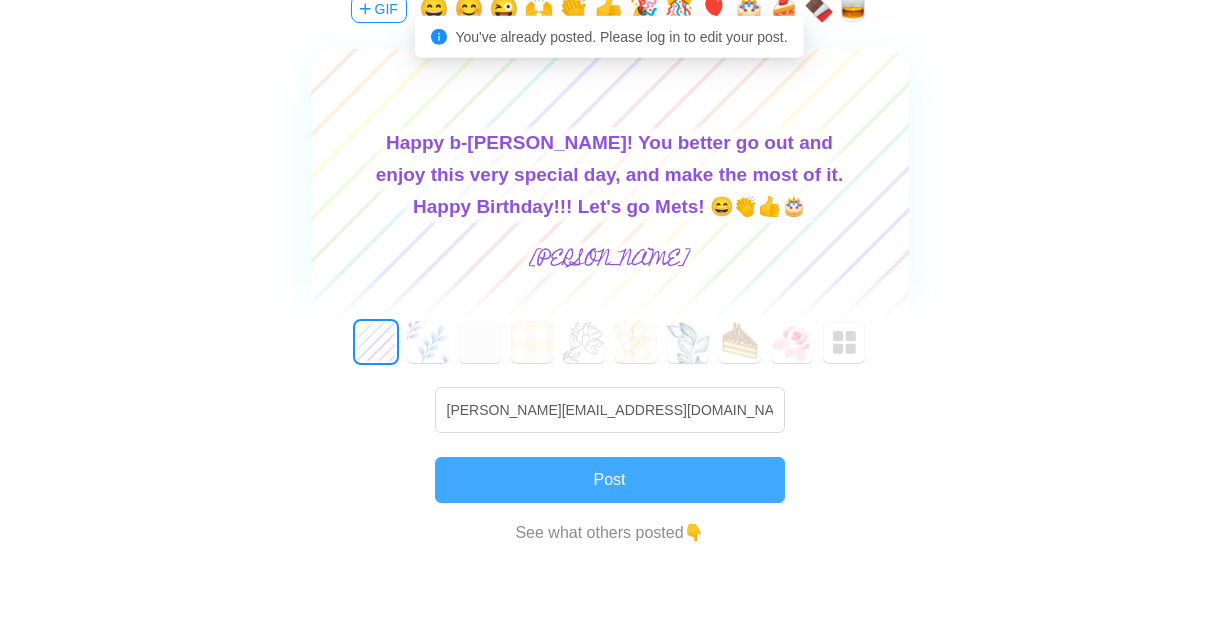 scroll, scrollTop: 528, scrollLeft: 0, axis: vertical 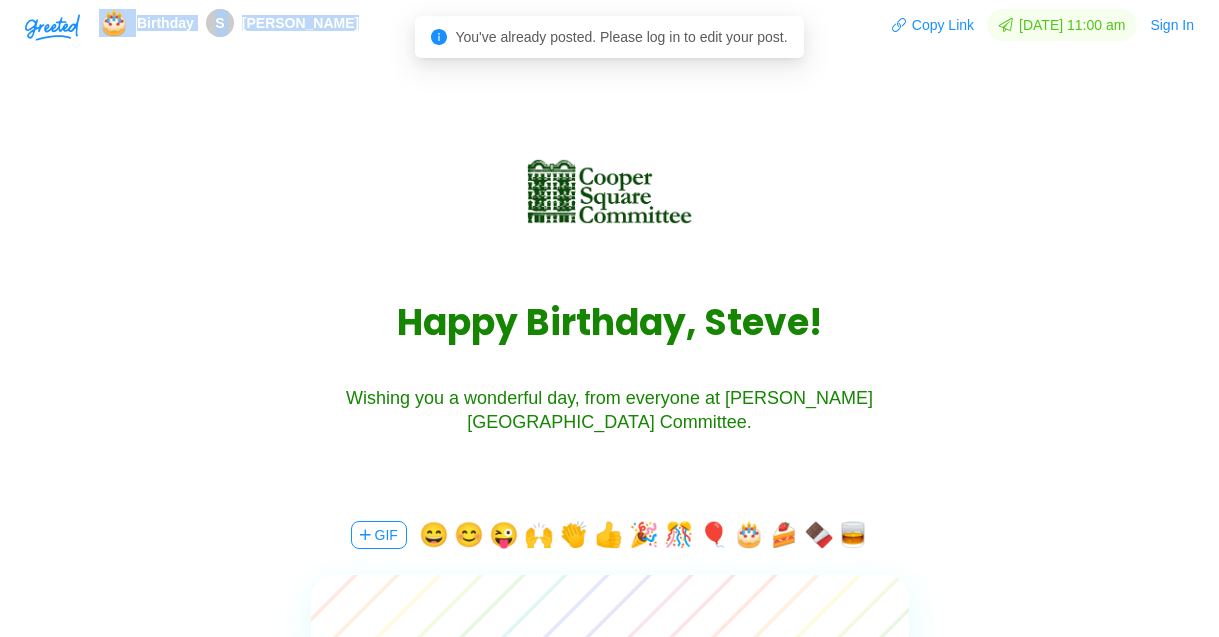 drag, startPoint x: 280, startPoint y: 174, endPoint x: 575, endPoint y: -110, distance: 409.4887 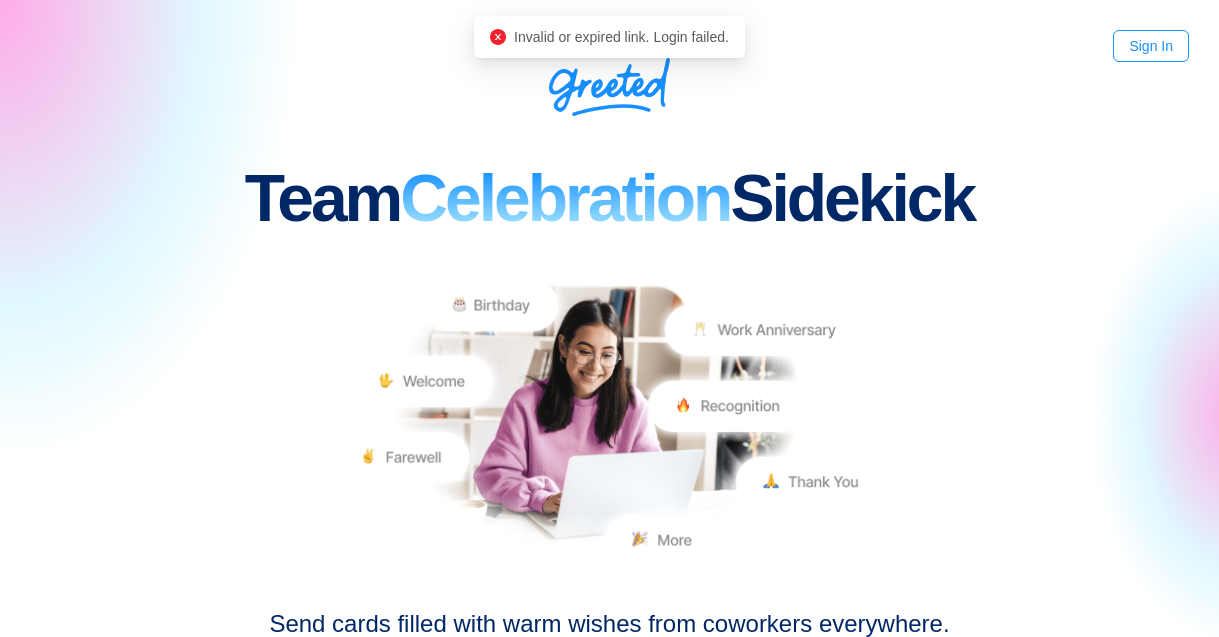 scroll, scrollTop: 0, scrollLeft: 0, axis: both 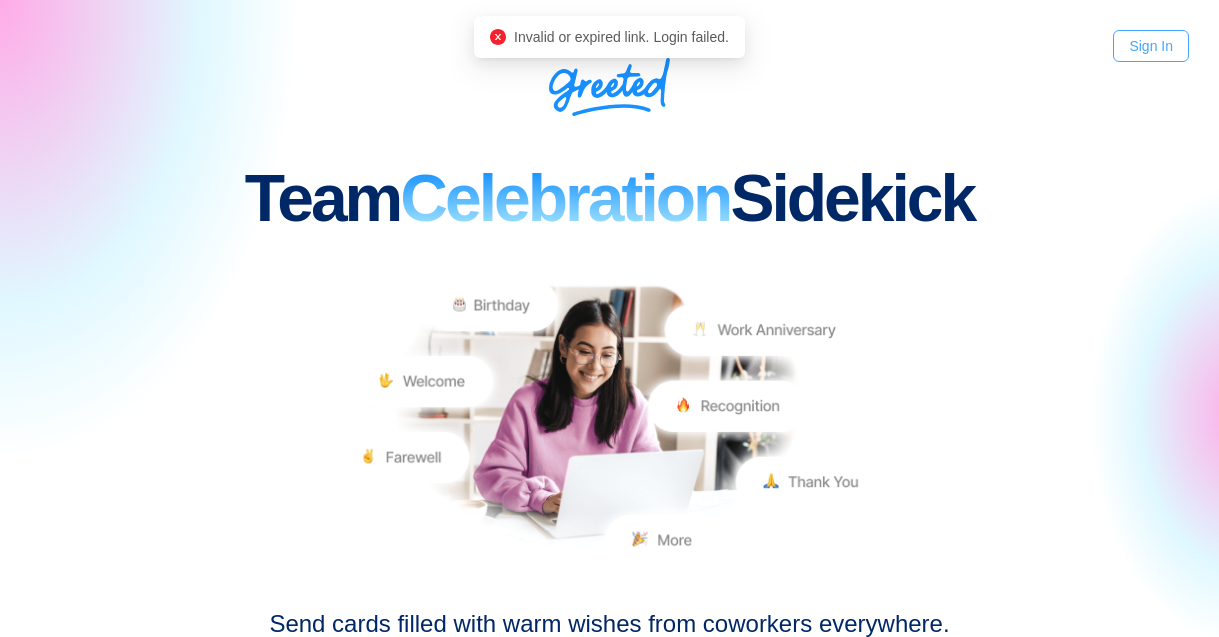 click on "Sign In" at bounding box center [1151, 46] 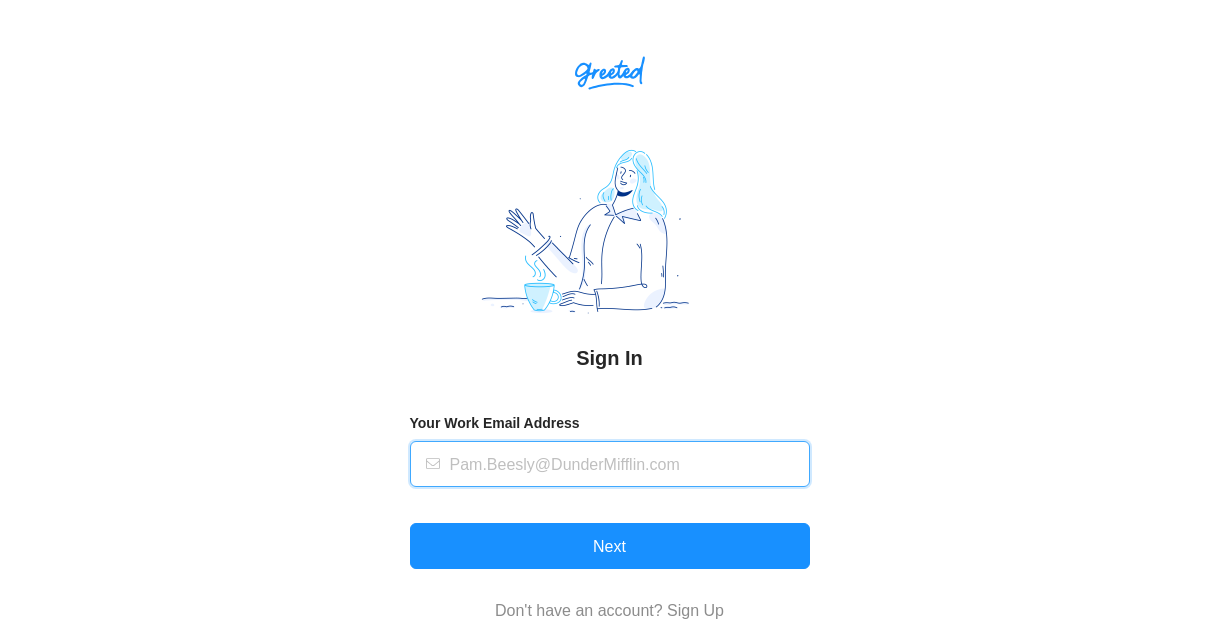 scroll, scrollTop: 0, scrollLeft: 0, axis: both 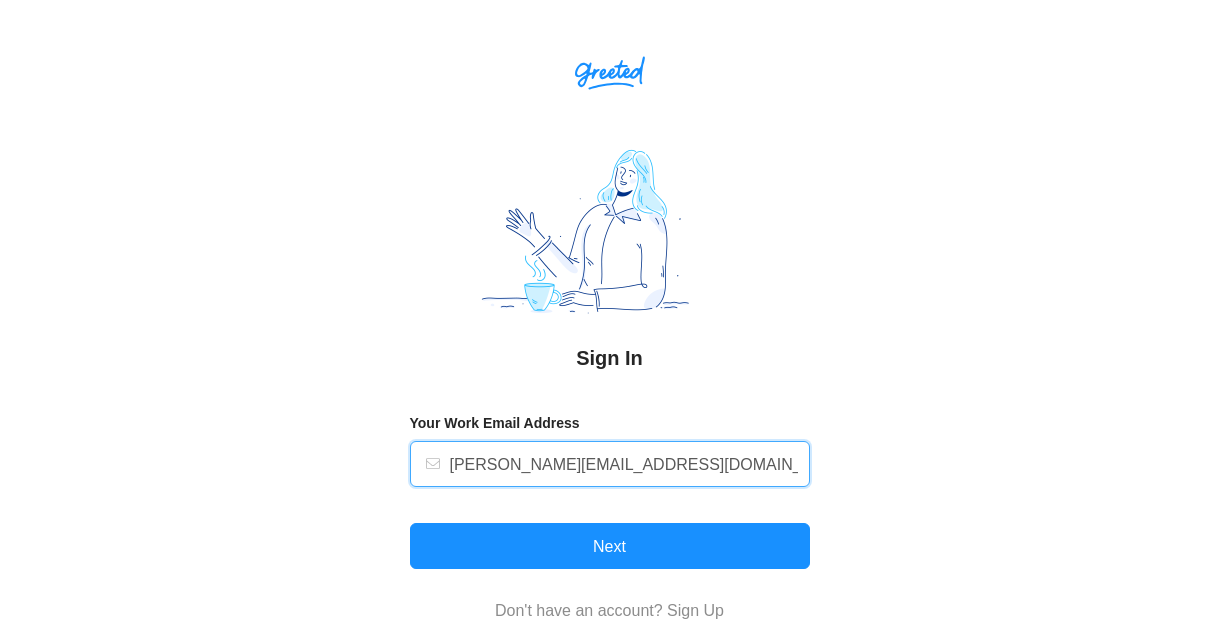 type on "[PERSON_NAME][EMAIL_ADDRESS][DOMAIN_NAME]" 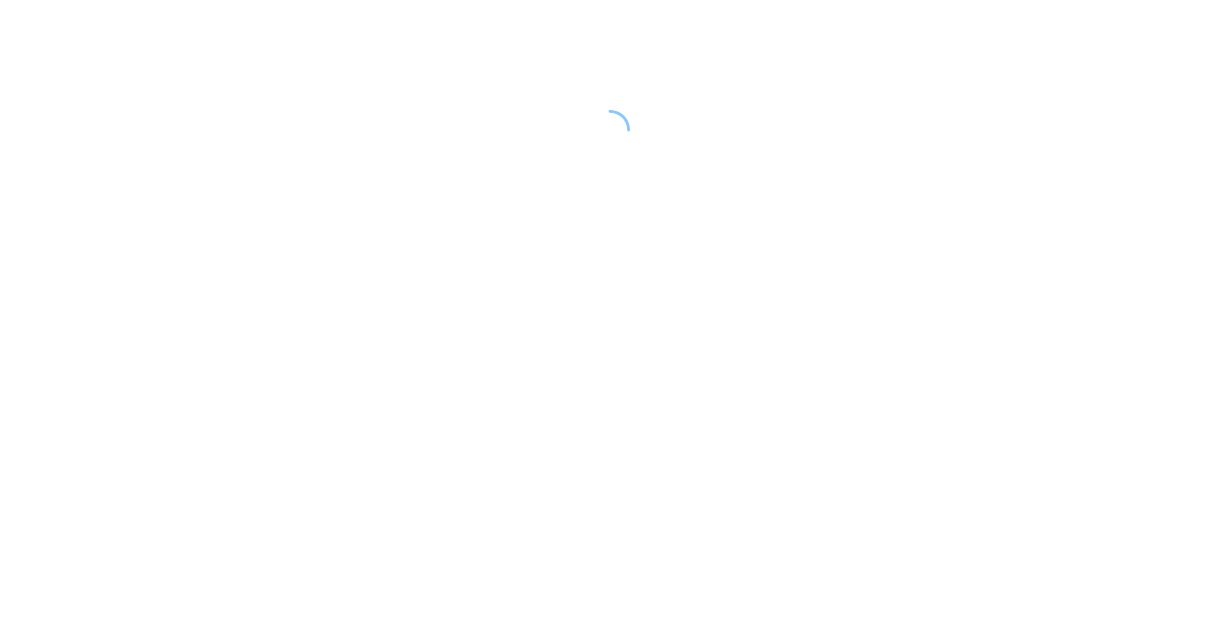 scroll, scrollTop: 0, scrollLeft: 0, axis: both 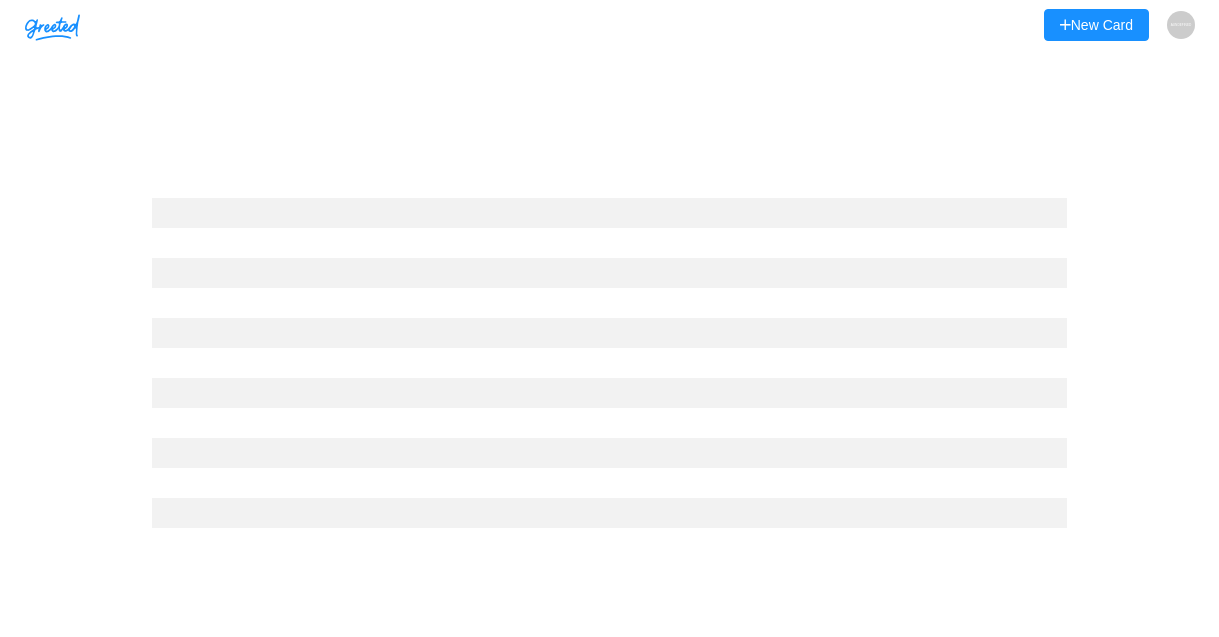 click at bounding box center [609, 363] 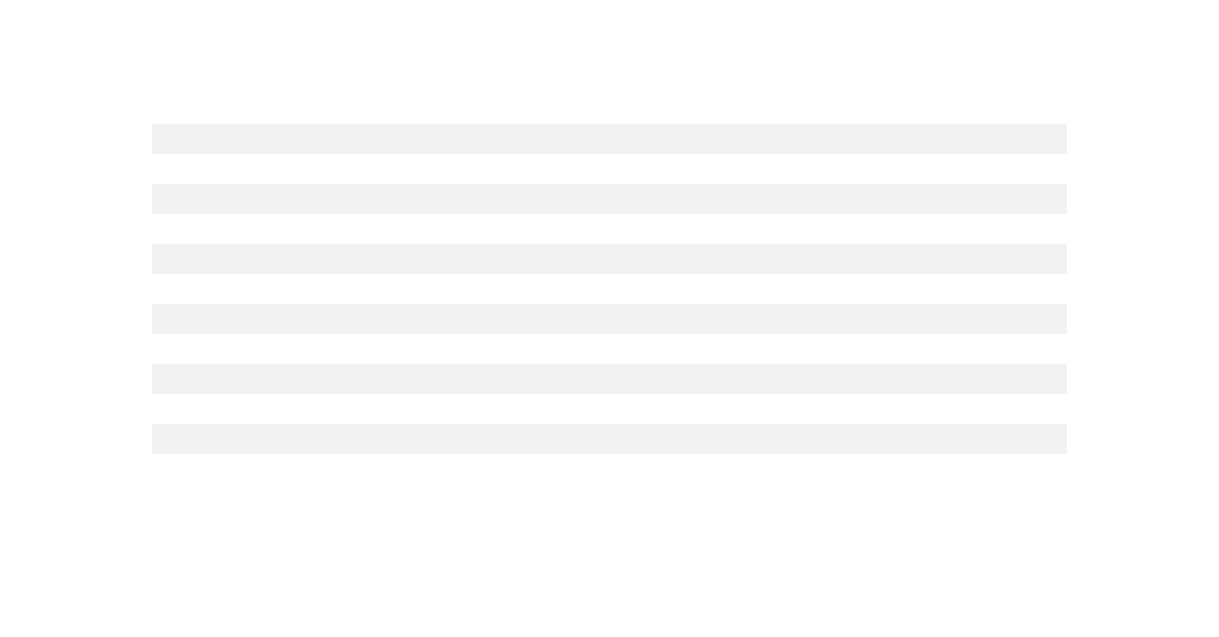scroll, scrollTop: 0, scrollLeft: 0, axis: both 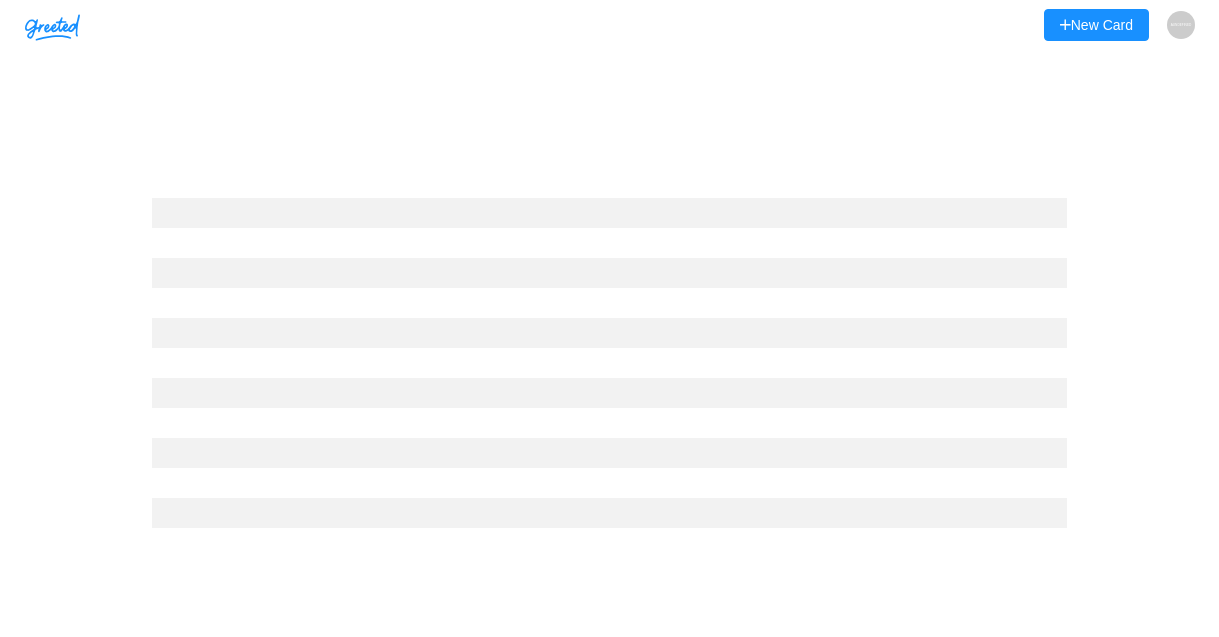 click on "AUNDEFINED" at bounding box center (1181, 25) 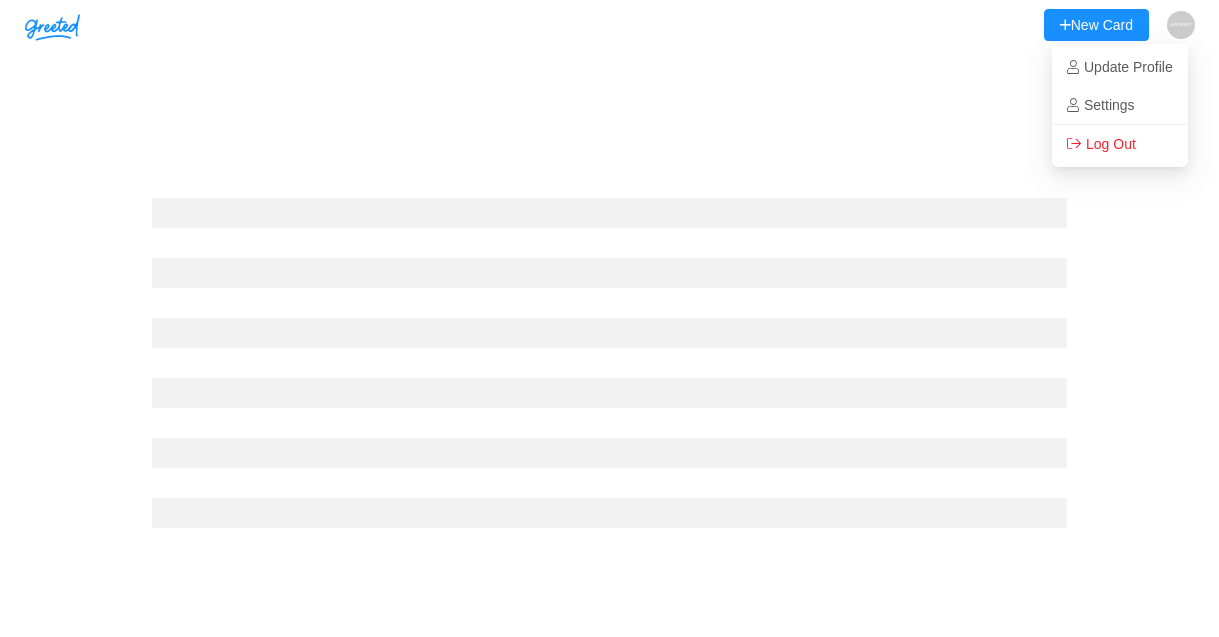 click at bounding box center [609, 316] 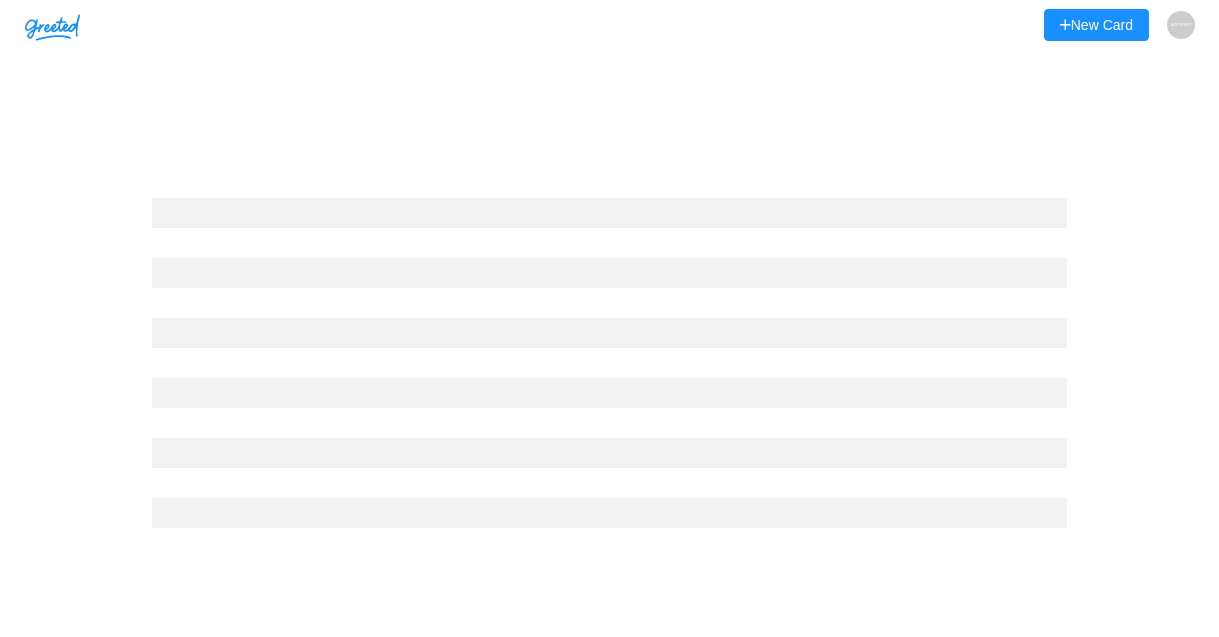 click at bounding box center (609, 316) 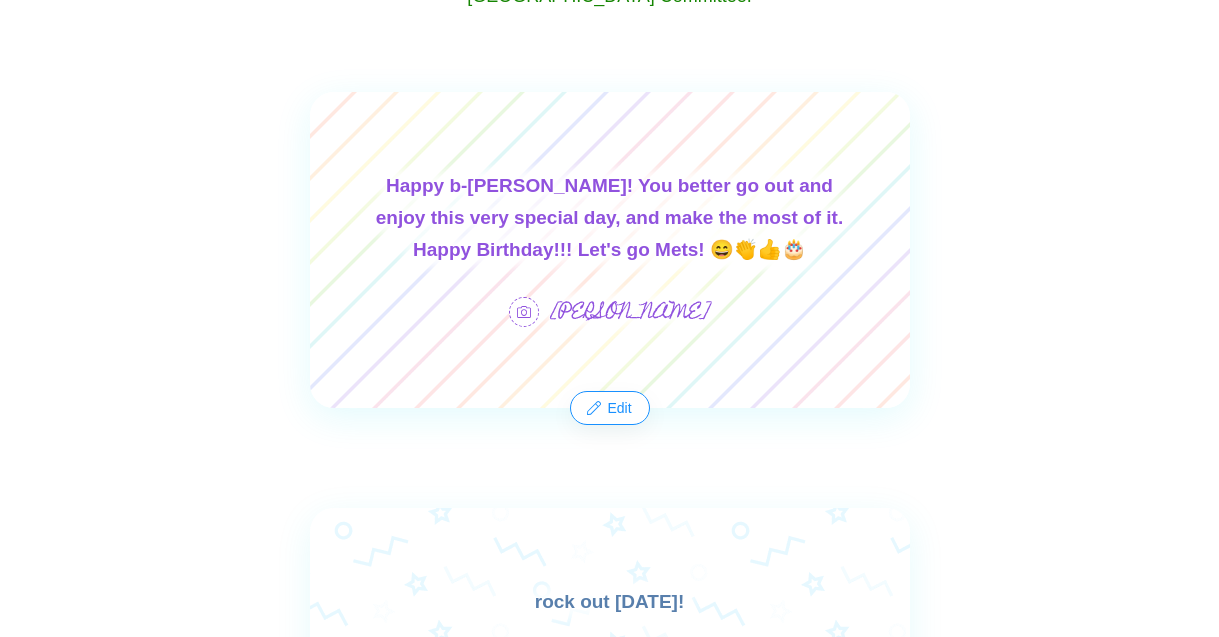 scroll, scrollTop: 432, scrollLeft: 0, axis: vertical 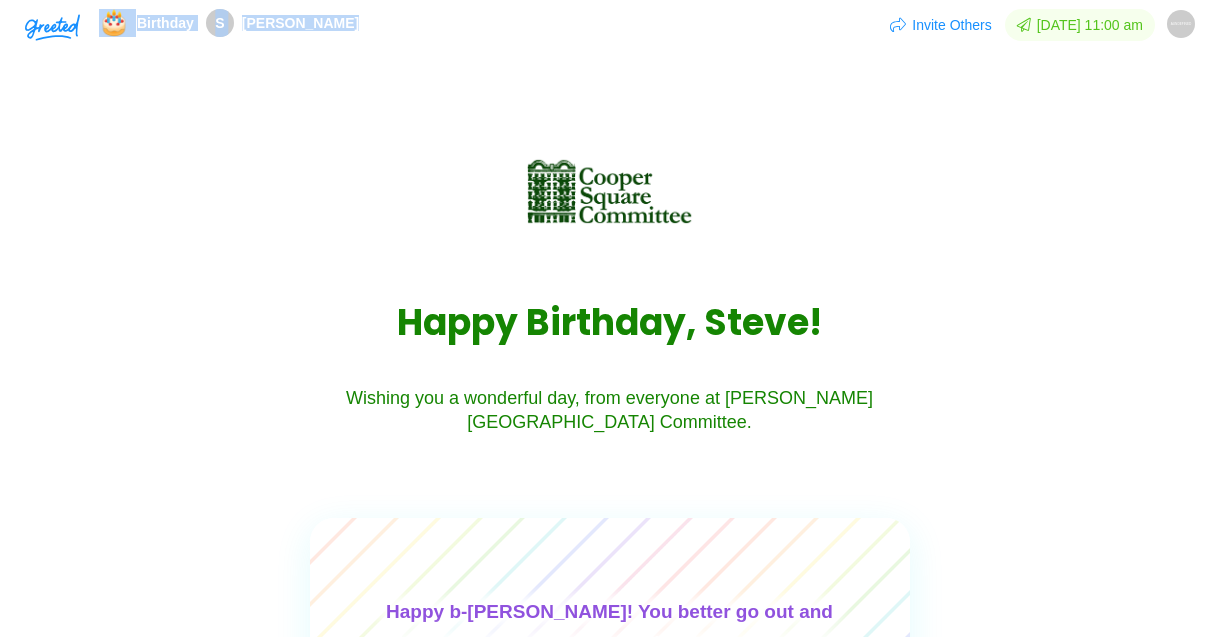 drag, startPoint x: 1045, startPoint y: 138, endPoint x: 1279, endPoint y: -110, distance: 340.9692 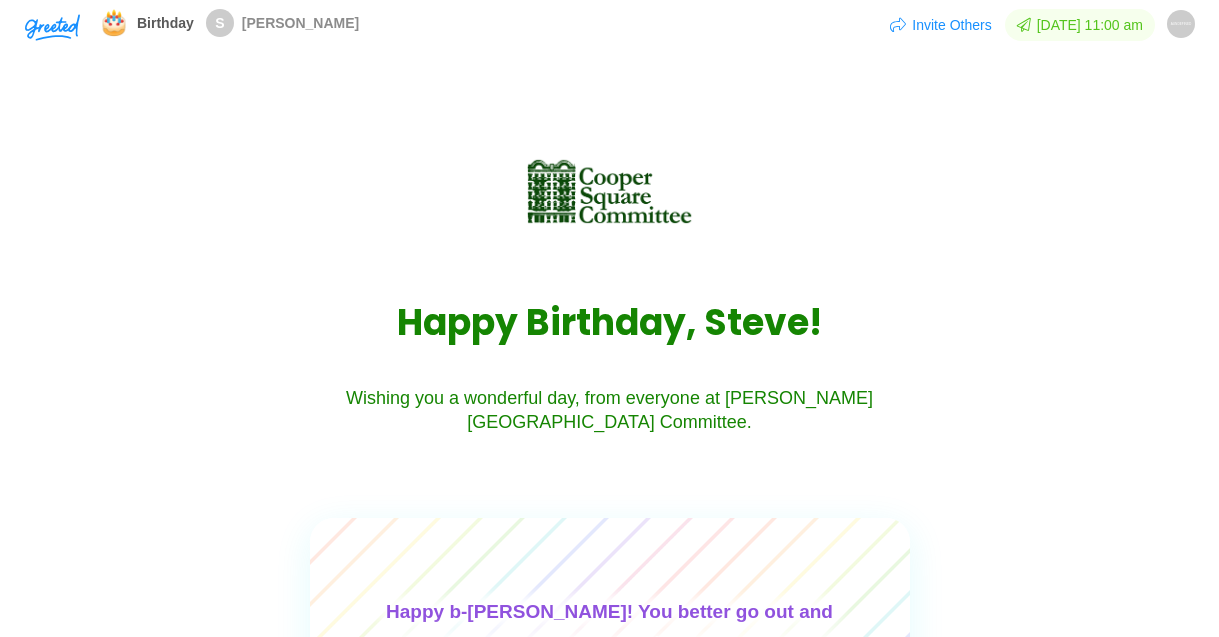 click on "Invite Others Jul 18 at 11:00 am AUNDEFINED" at bounding box center (1042, 25) 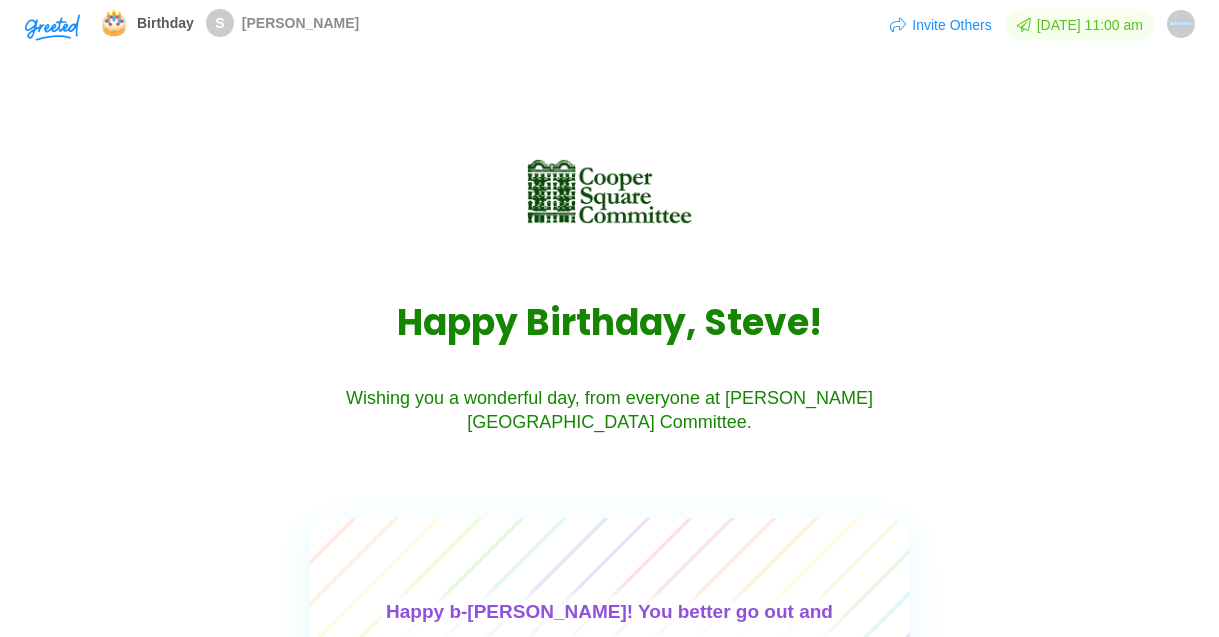 click on "Invite Others Jul 18 at 11:00 am AUNDEFINED" at bounding box center [1042, 25] 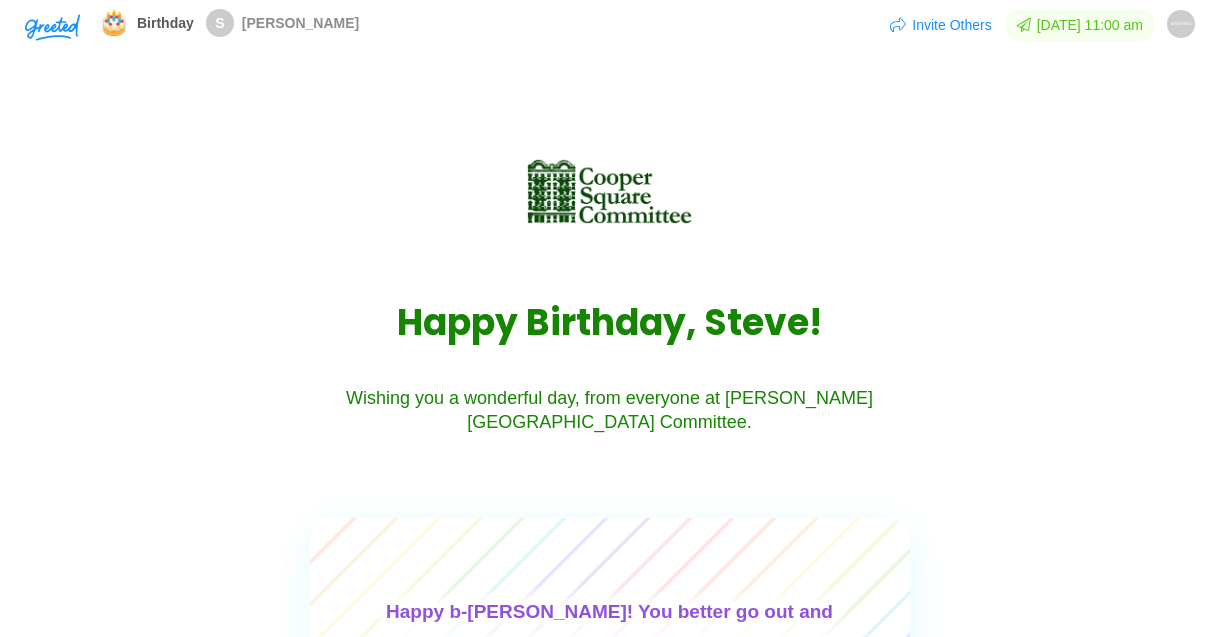 click on "AUNDEFINED" at bounding box center [1181, 24] 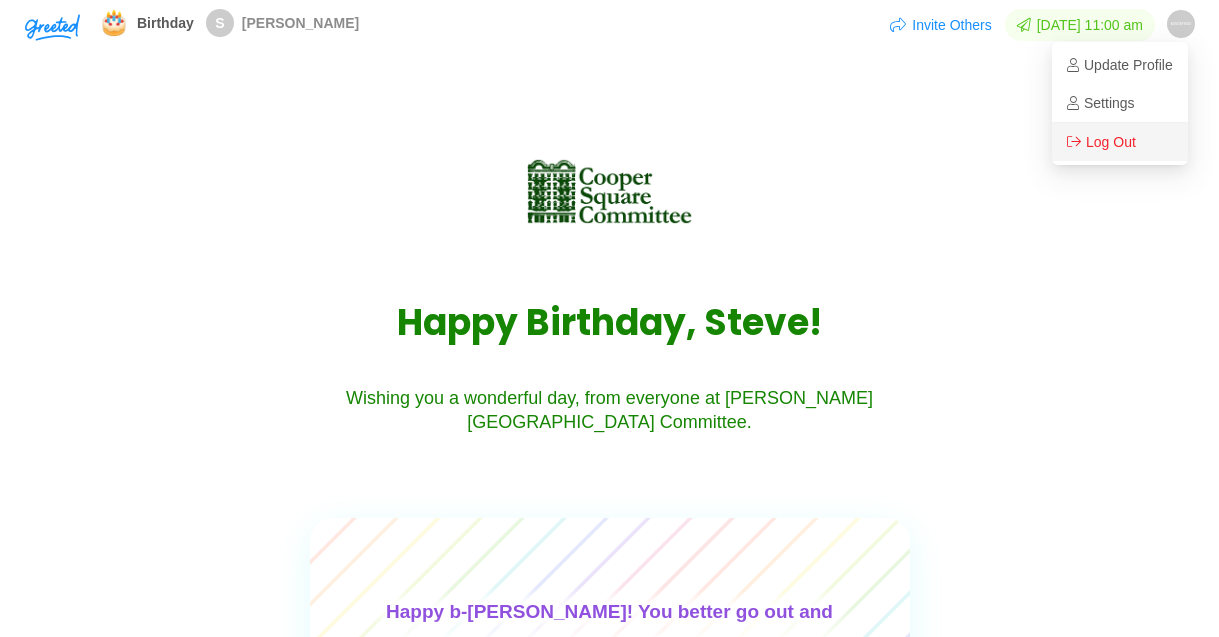 click on "Log Out" at bounding box center [1101, 142] 